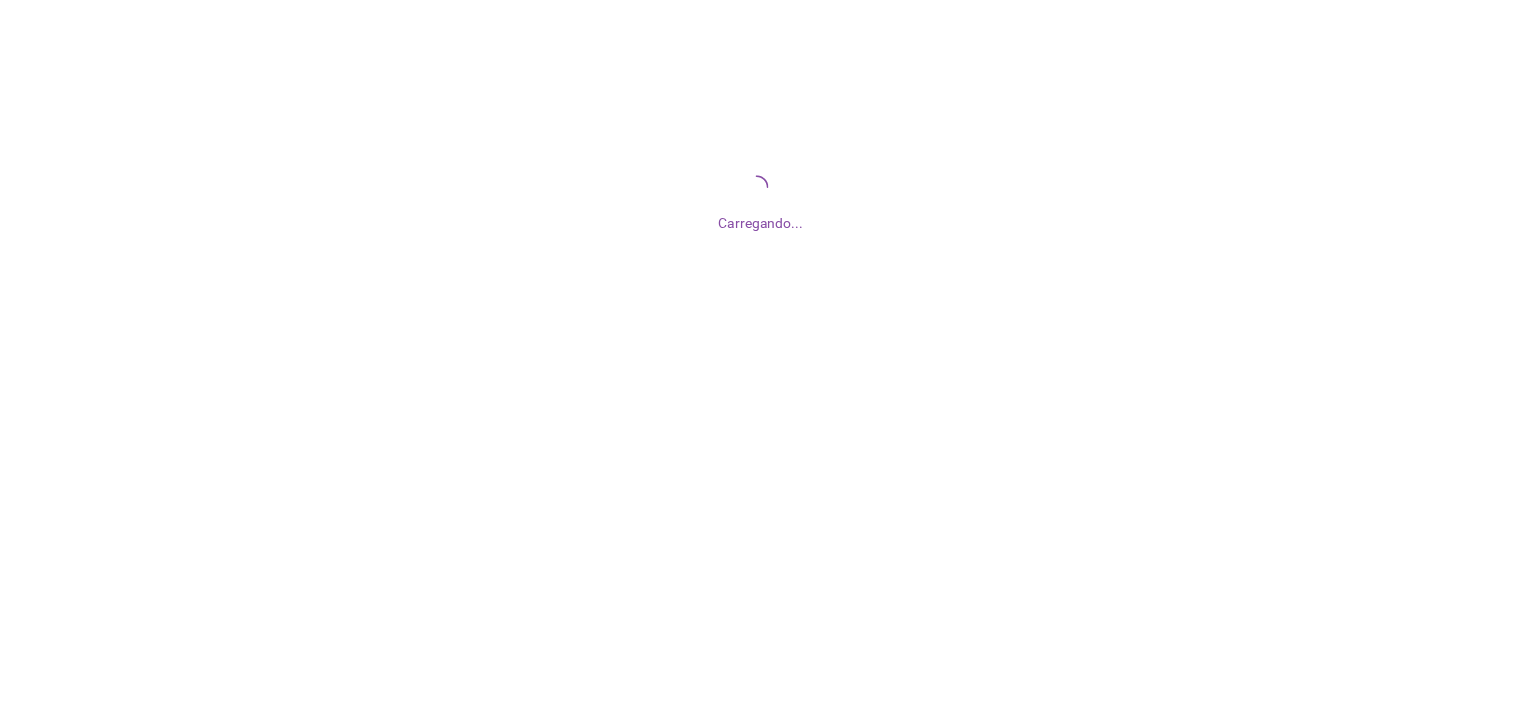 scroll, scrollTop: 0, scrollLeft: 0, axis: both 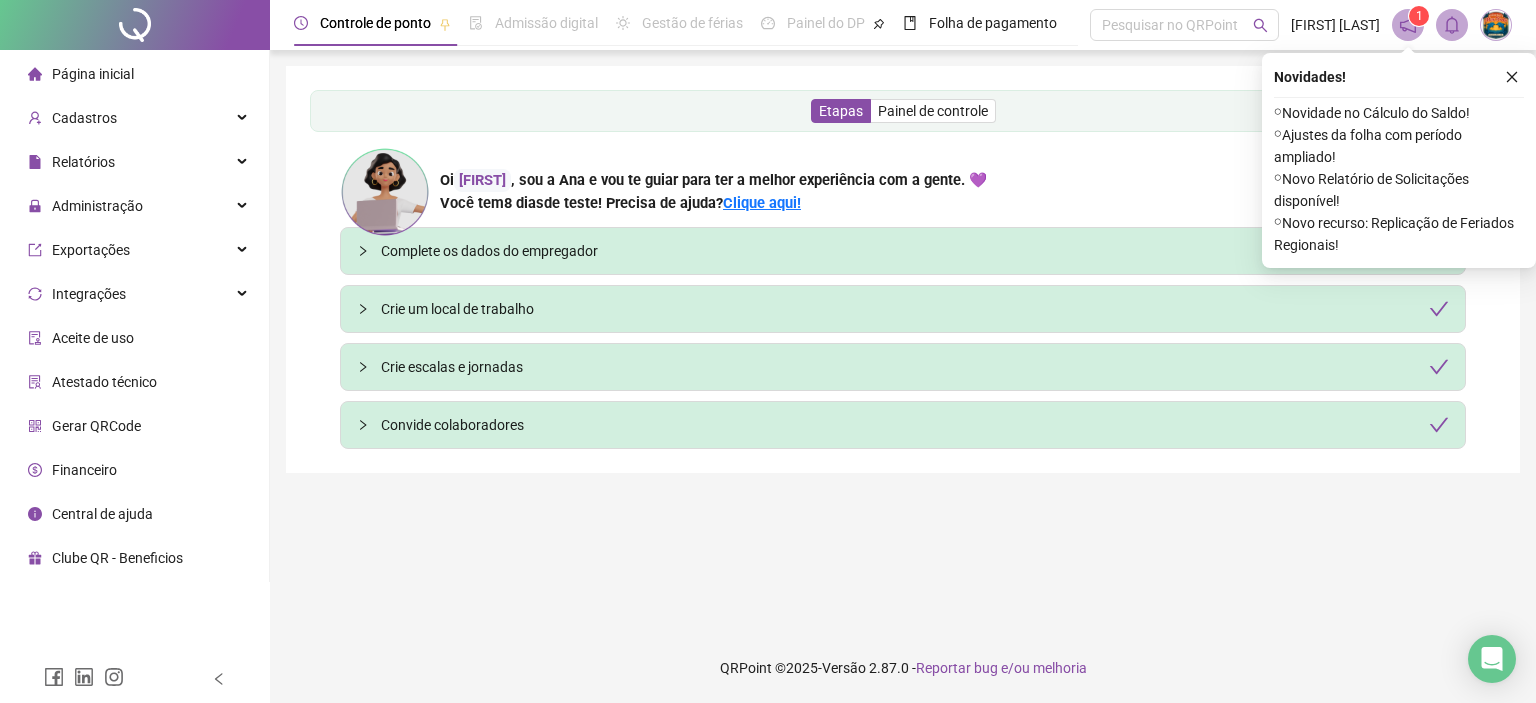 click on "Etapas Painel de controle" at bounding box center (903, 111) 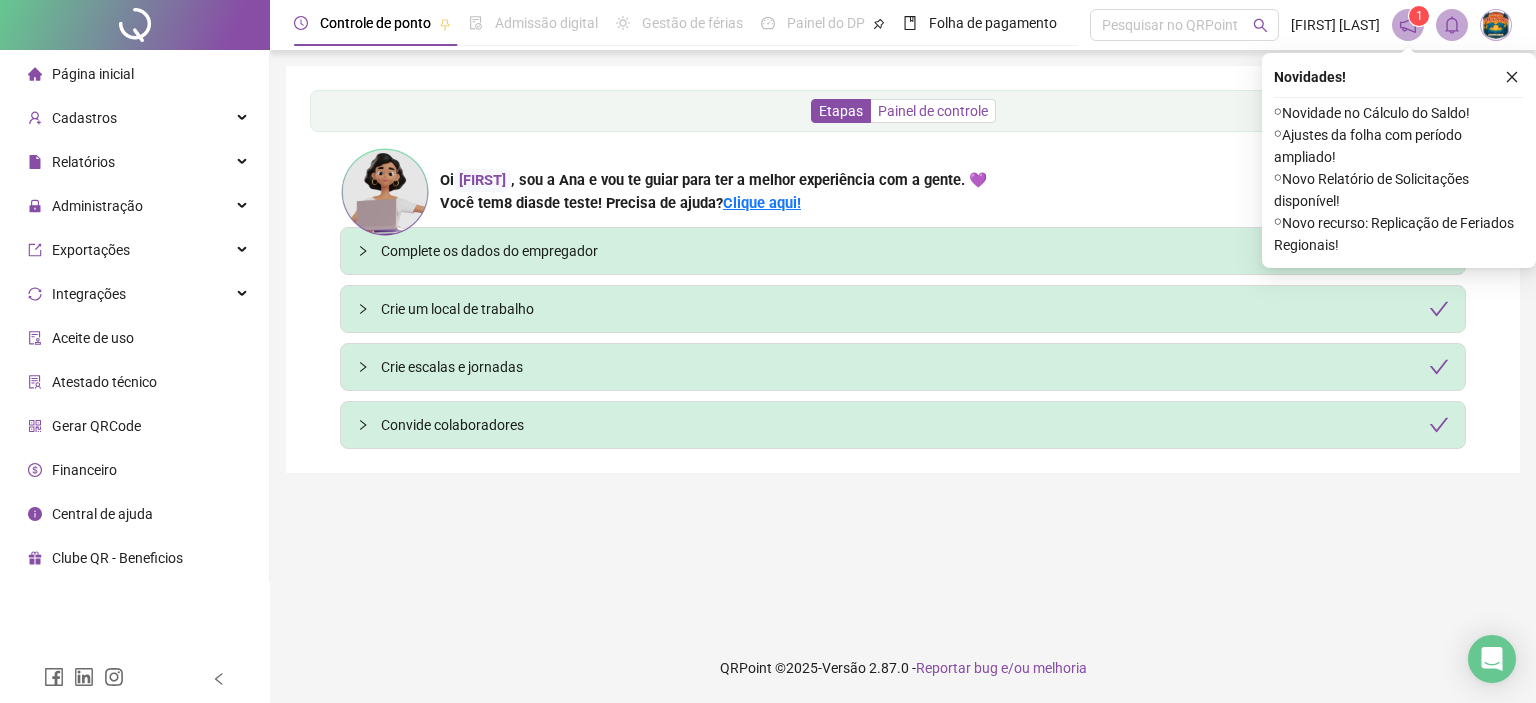 click on "Painel de controle" at bounding box center [933, 111] 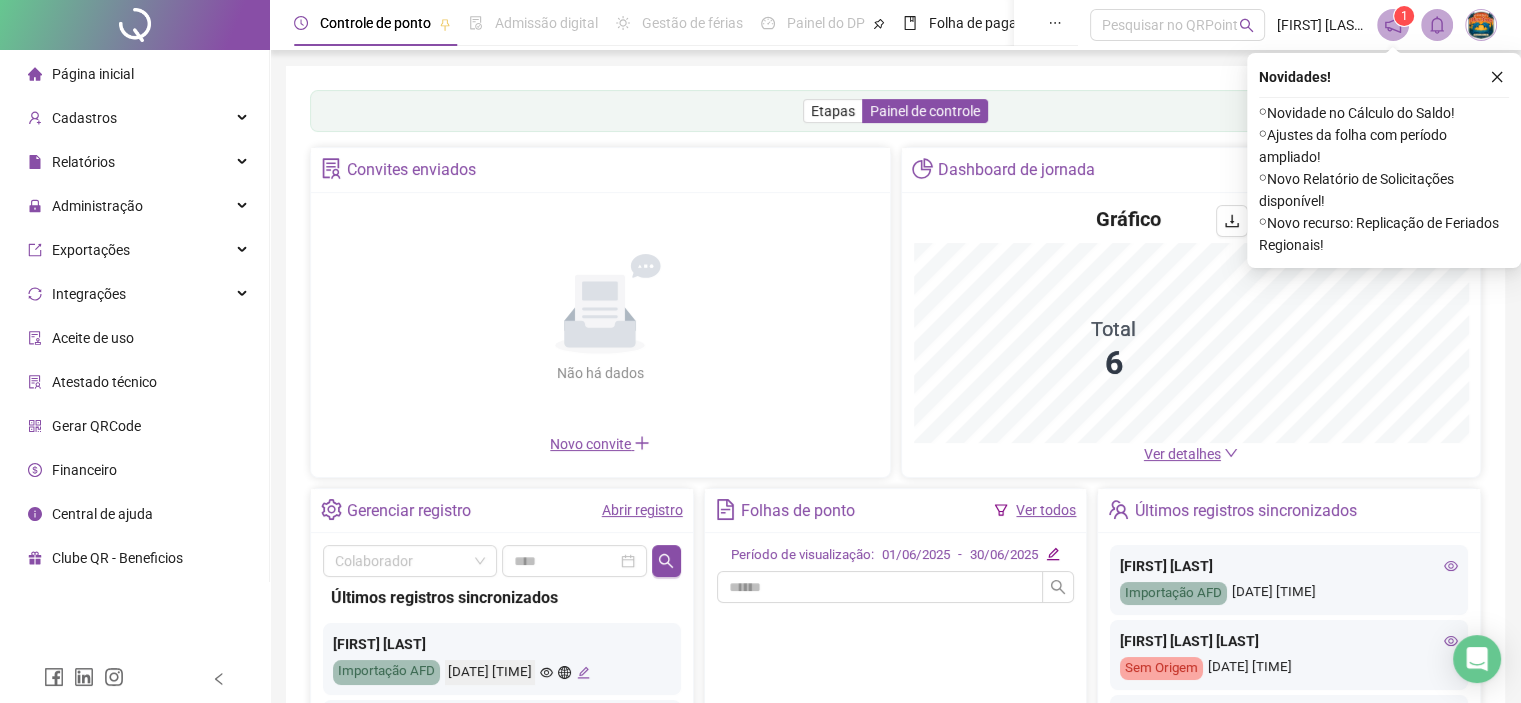 click on "1" at bounding box center (1404, 16) 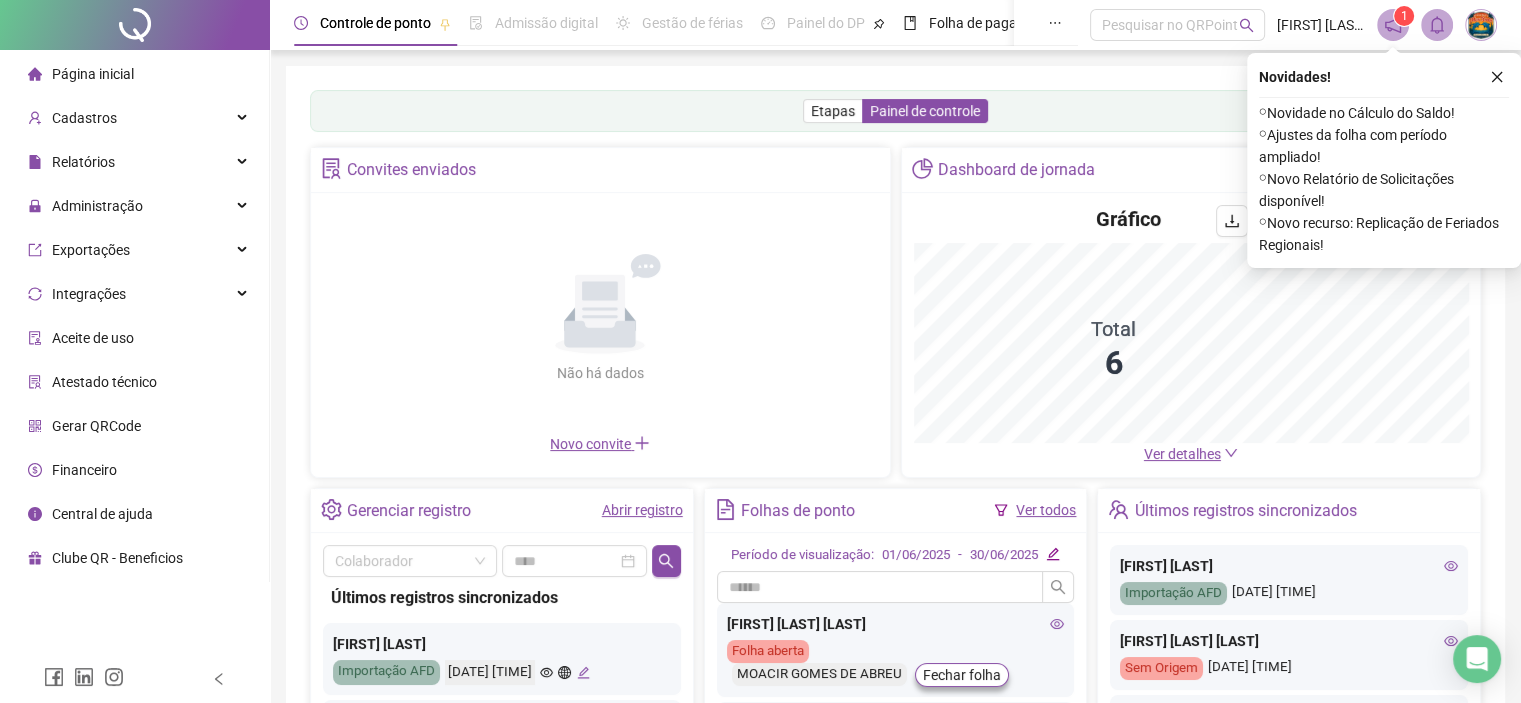 click on "1" at bounding box center (1404, 16) 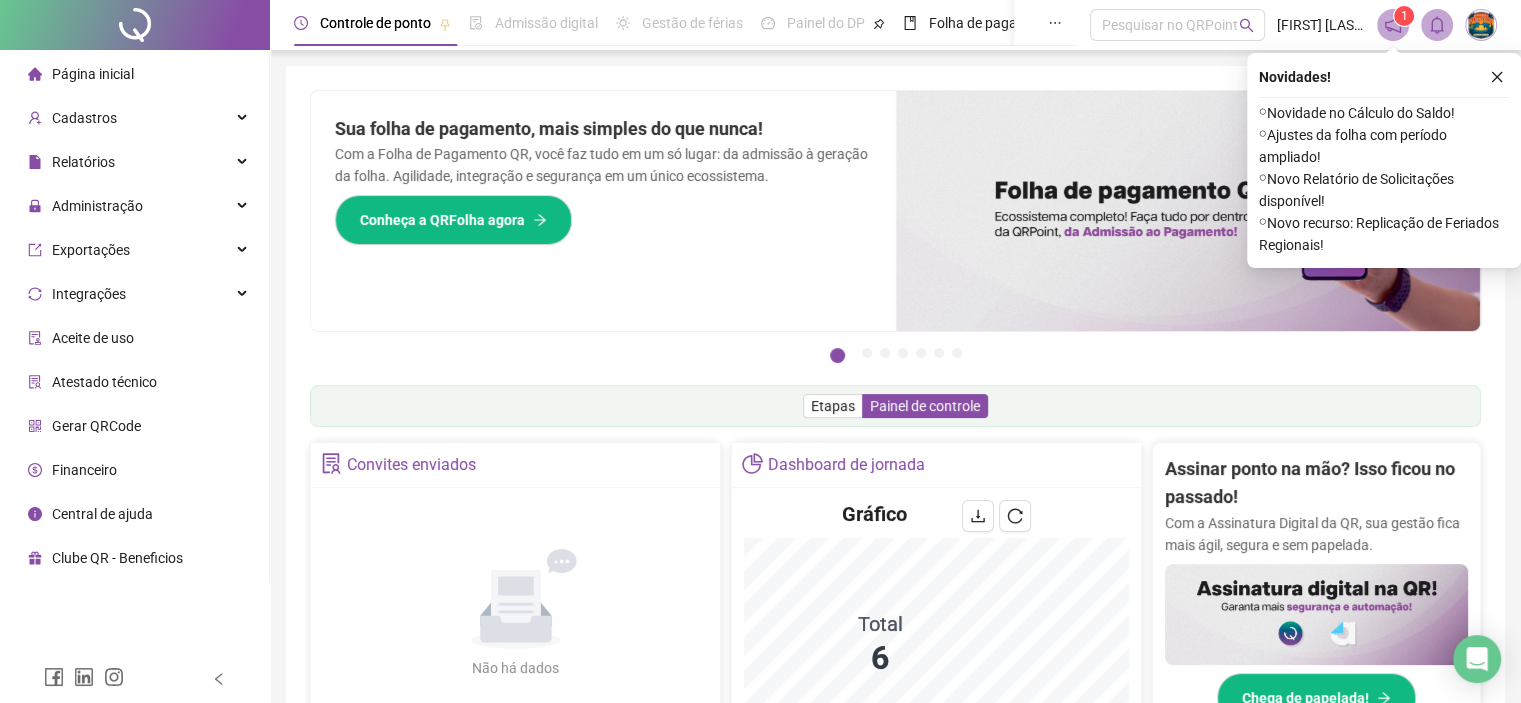 click on "⚬  Novo recurso: Replicação de Feriados Regionais!" at bounding box center [1384, 234] 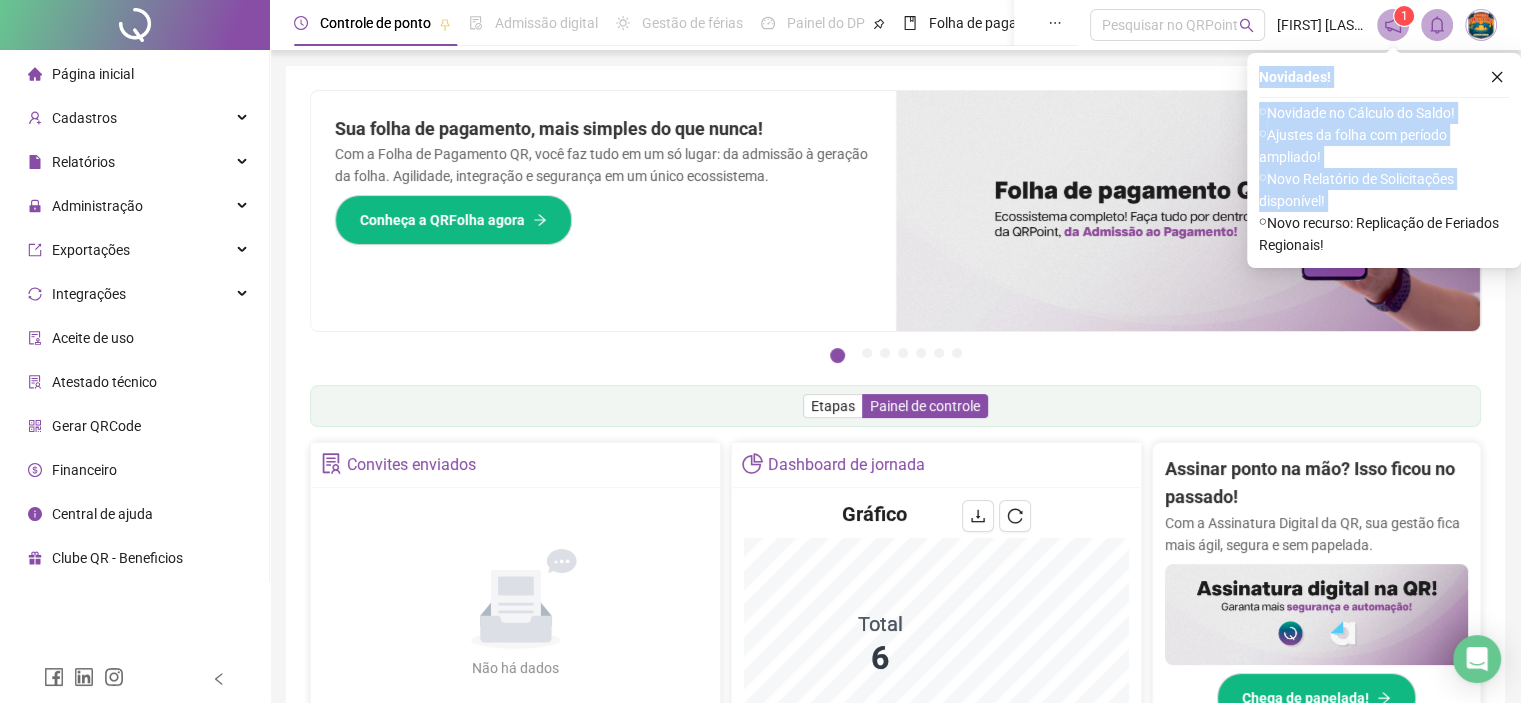 click on "⚬  Novo recurso: Replicação de Feriados Regionais!" at bounding box center (1384, 234) 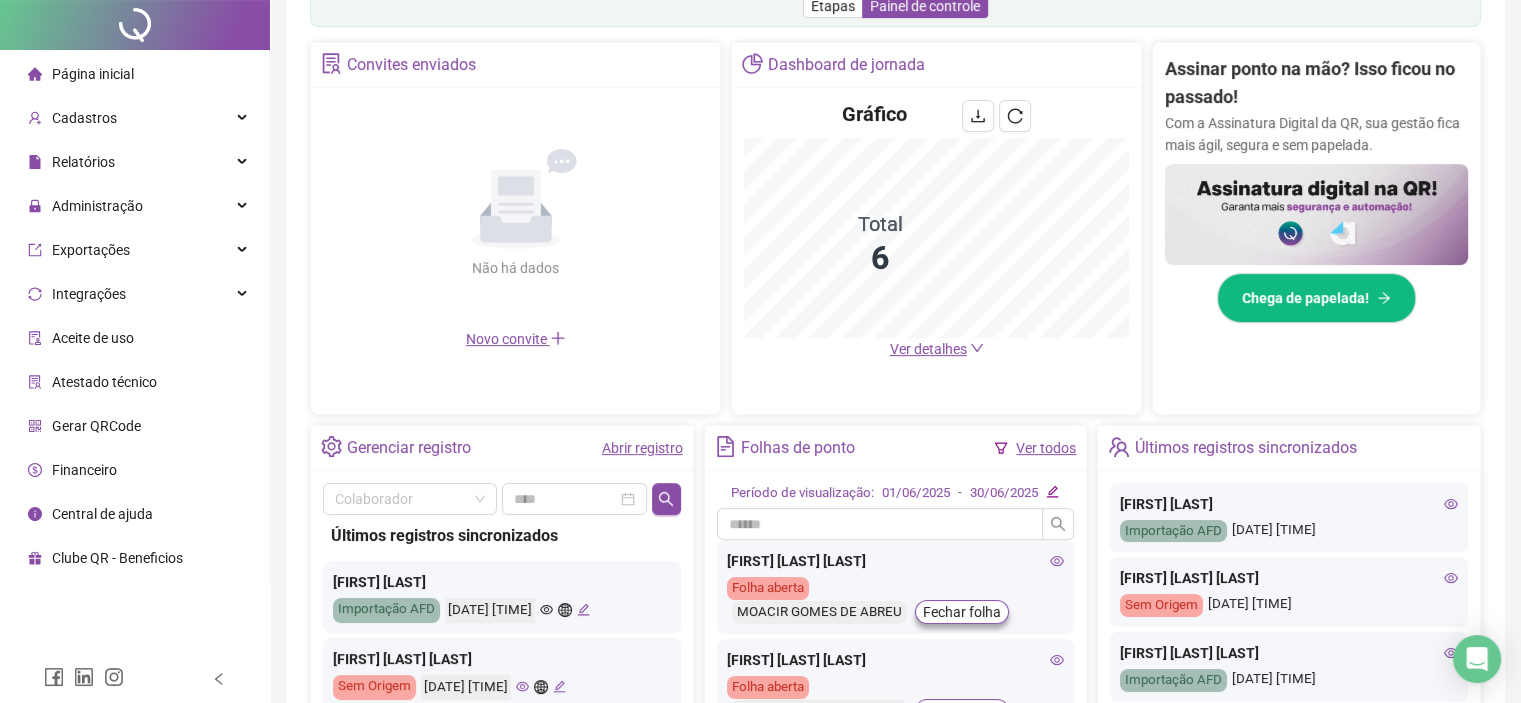 scroll, scrollTop: 0, scrollLeft: 0, axis: both 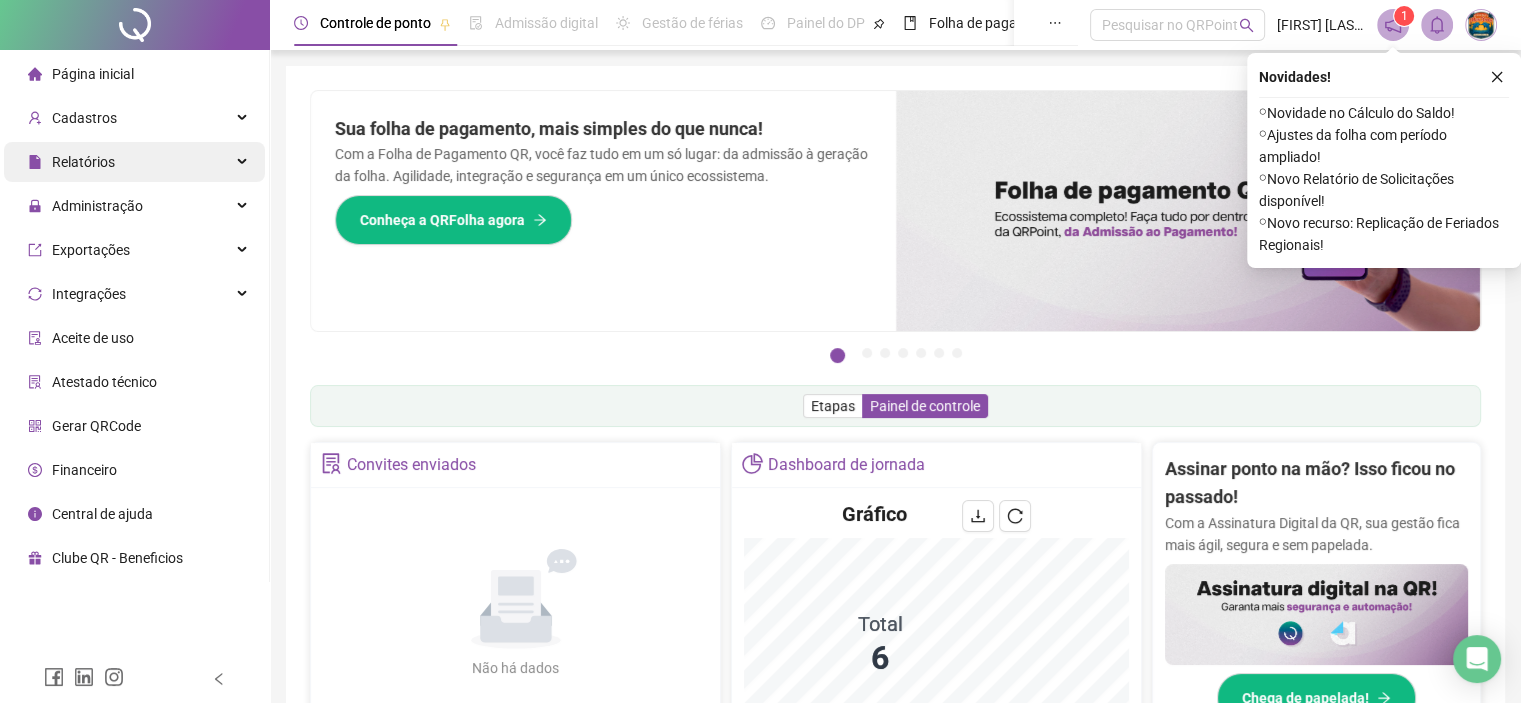 click on "Relatórios" at bounding box center [83, 162] 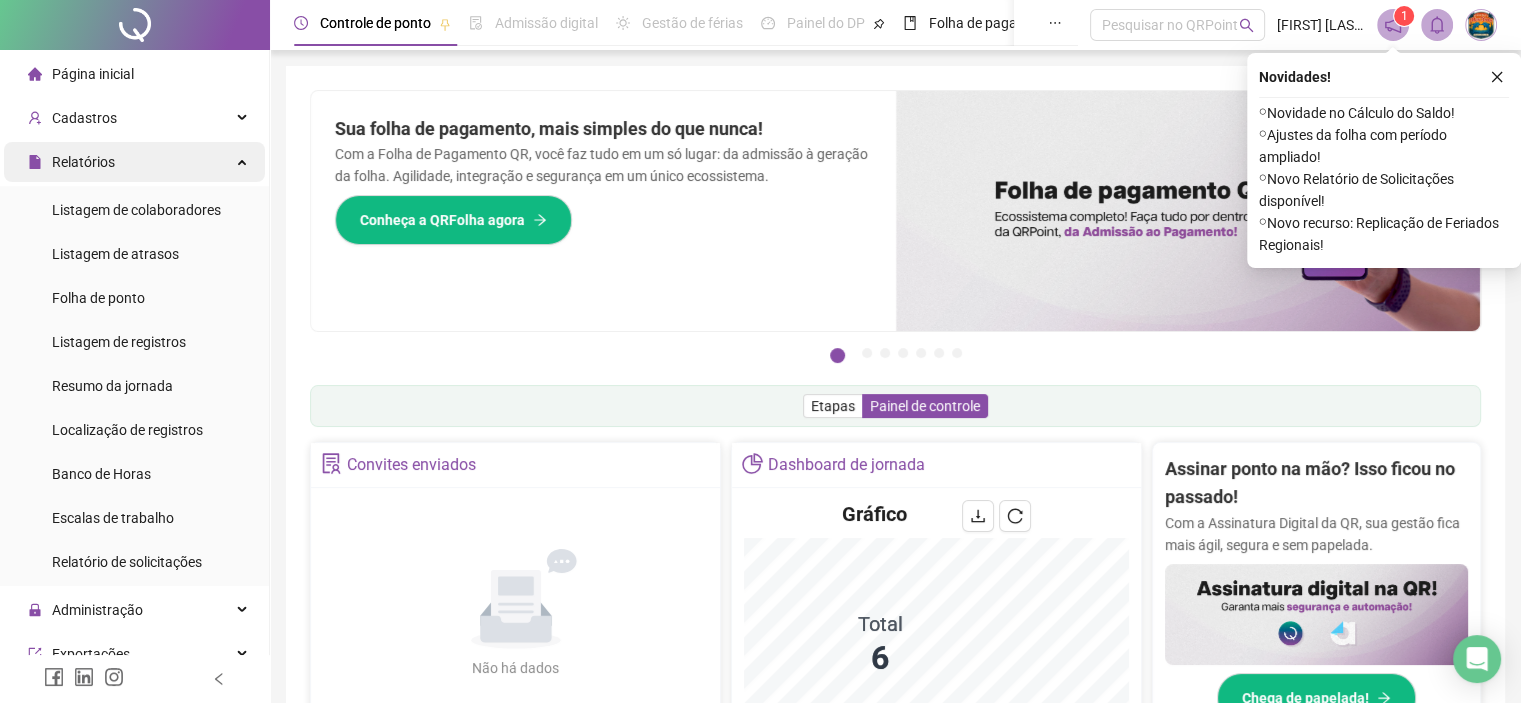 click on "Relatórios" at bounding box center (83, 162) 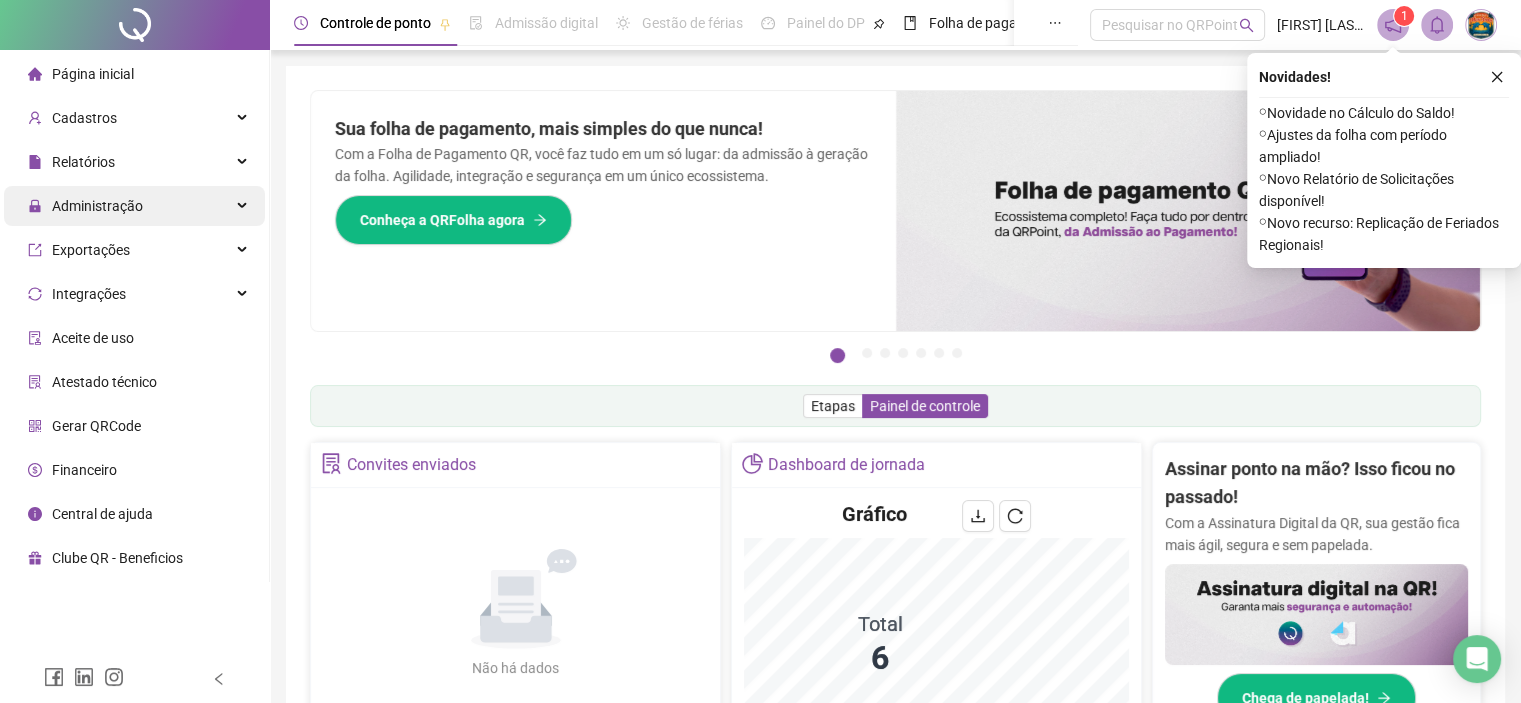 click on "Administração" at bounding box center [97, 206] 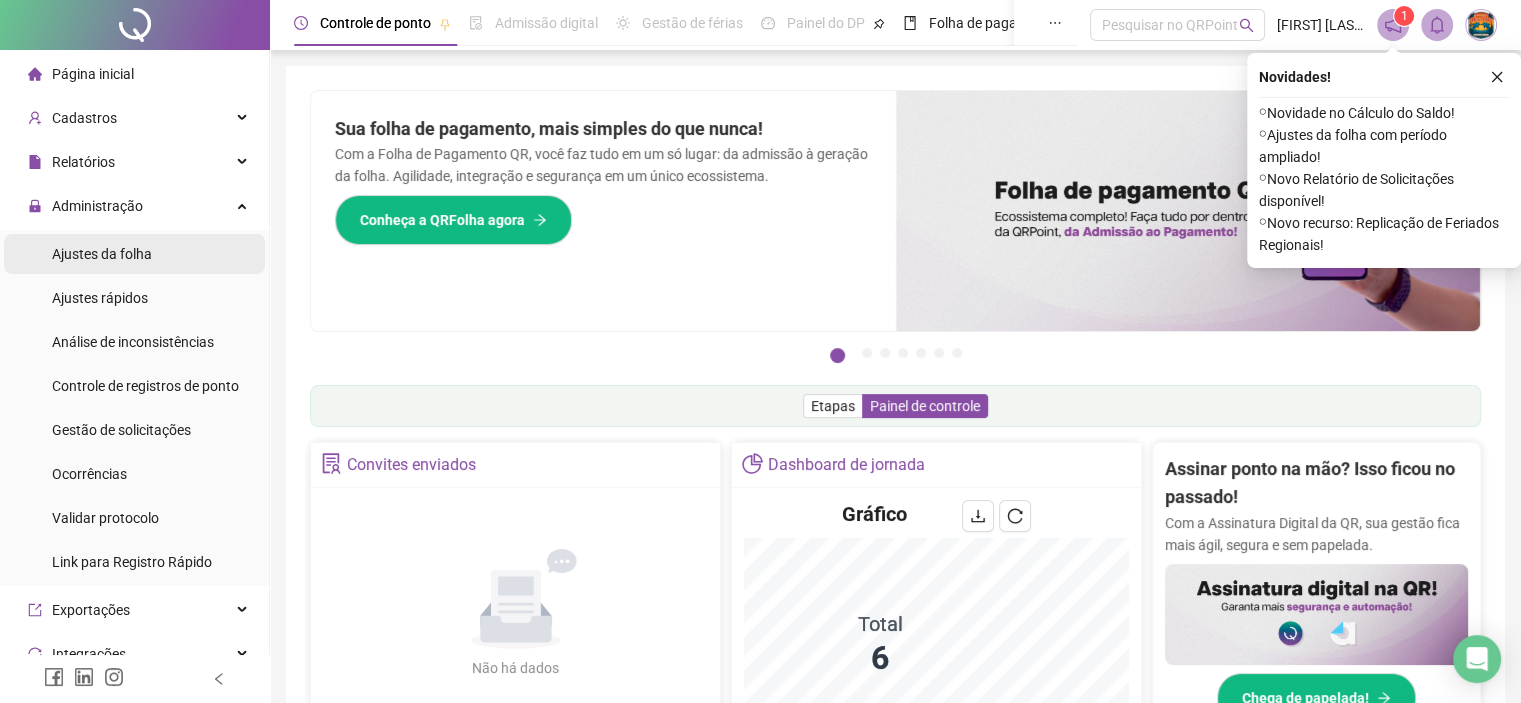 click on "Ajustes da folha" at bounding box center (102, 254) 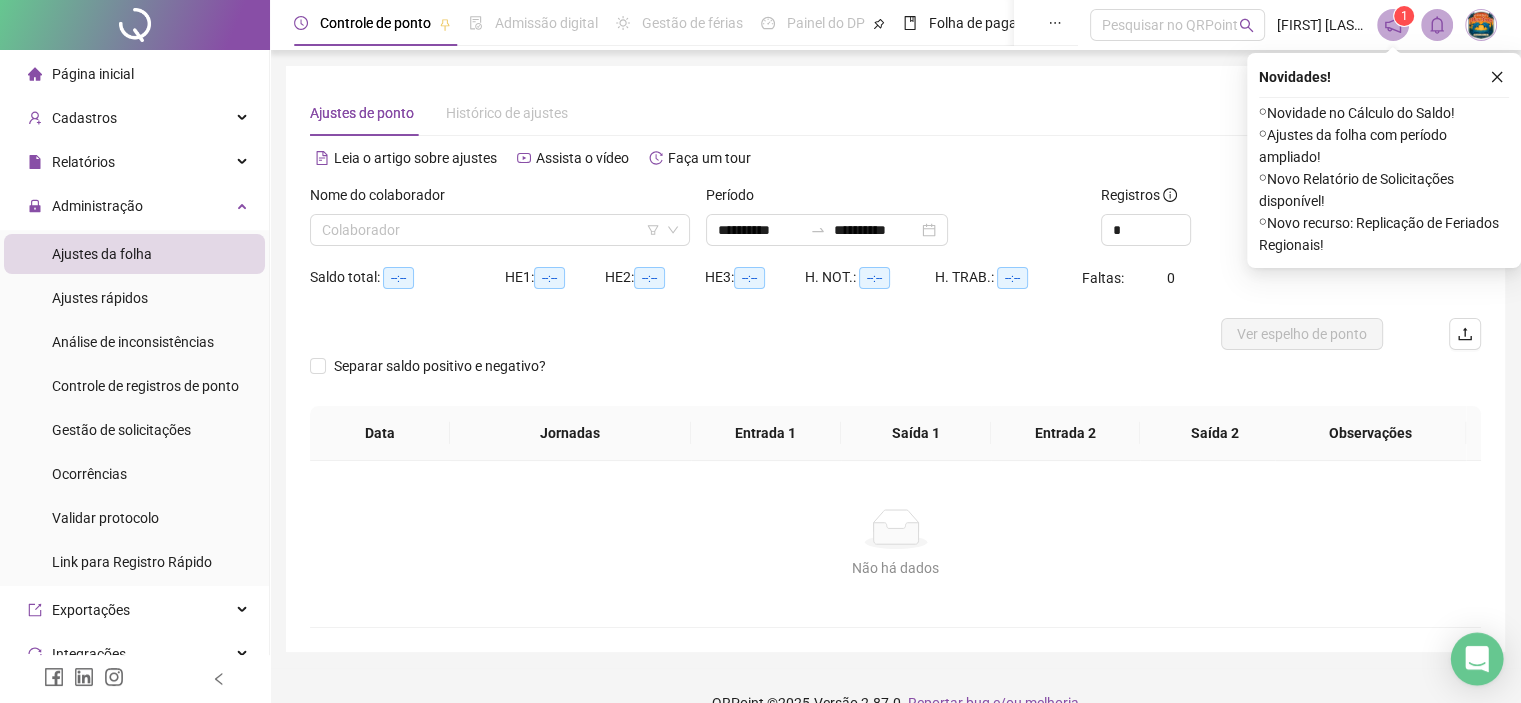 click 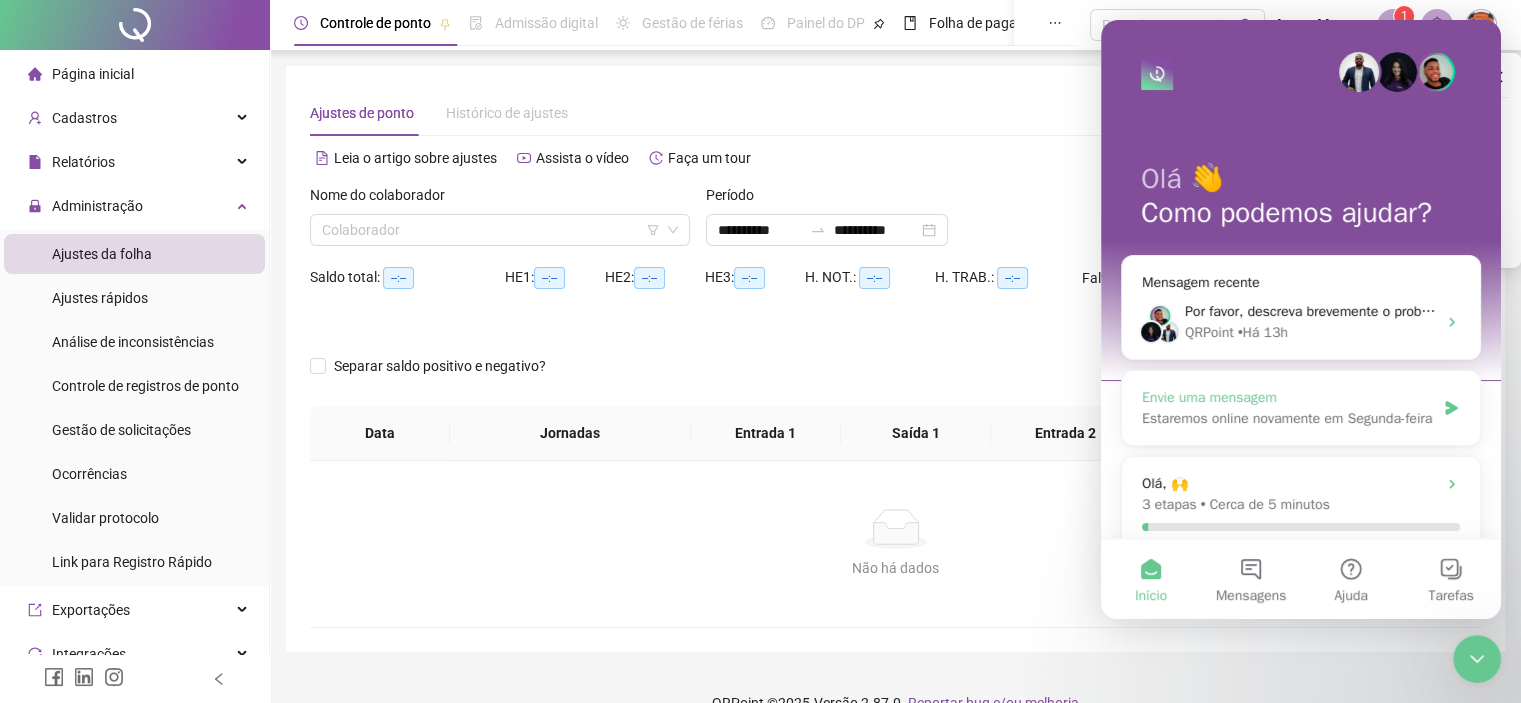 scroll, scrollTop: 0, scrollLeft: 0, axis: both 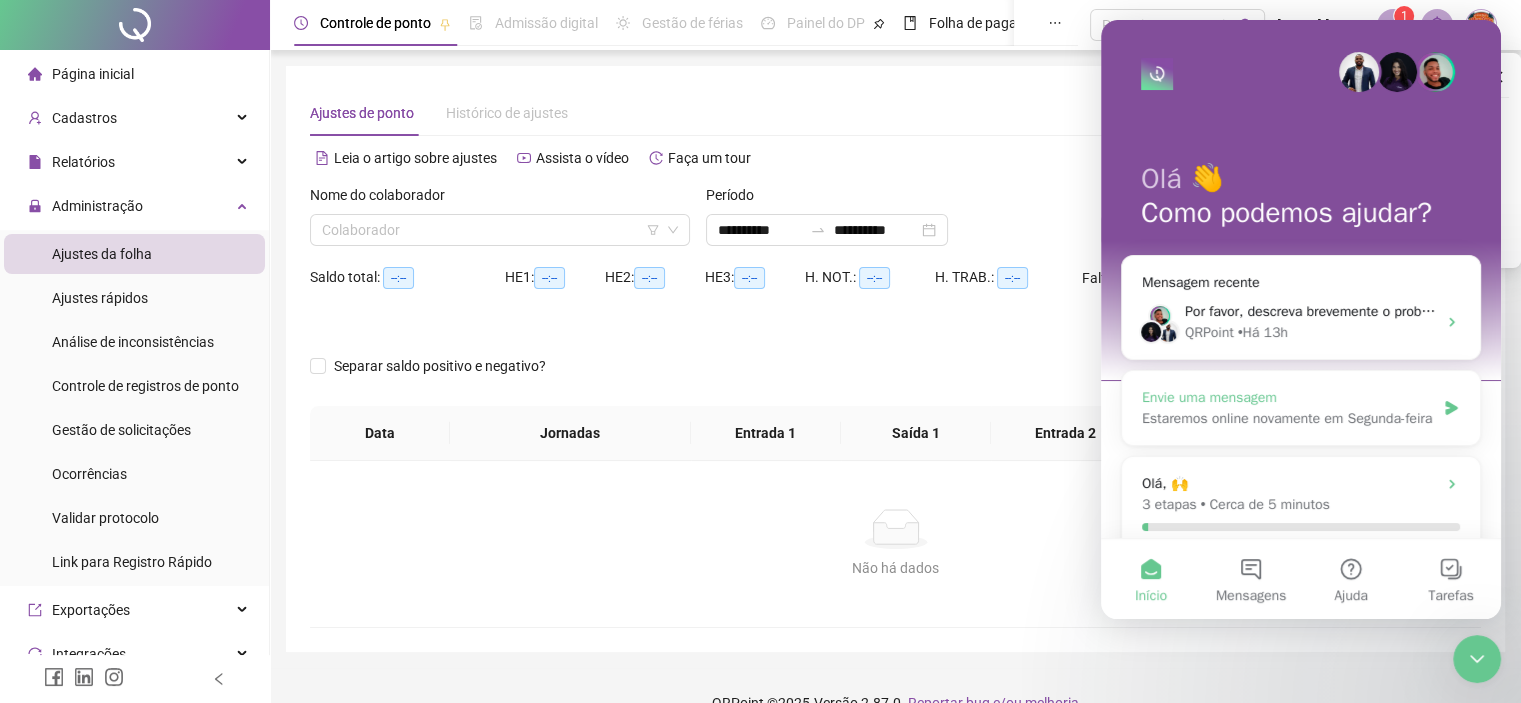 click on "Envie uma mensagem Estaremos online novamente em Segunda-feira" at bounding box center [1301, 408] 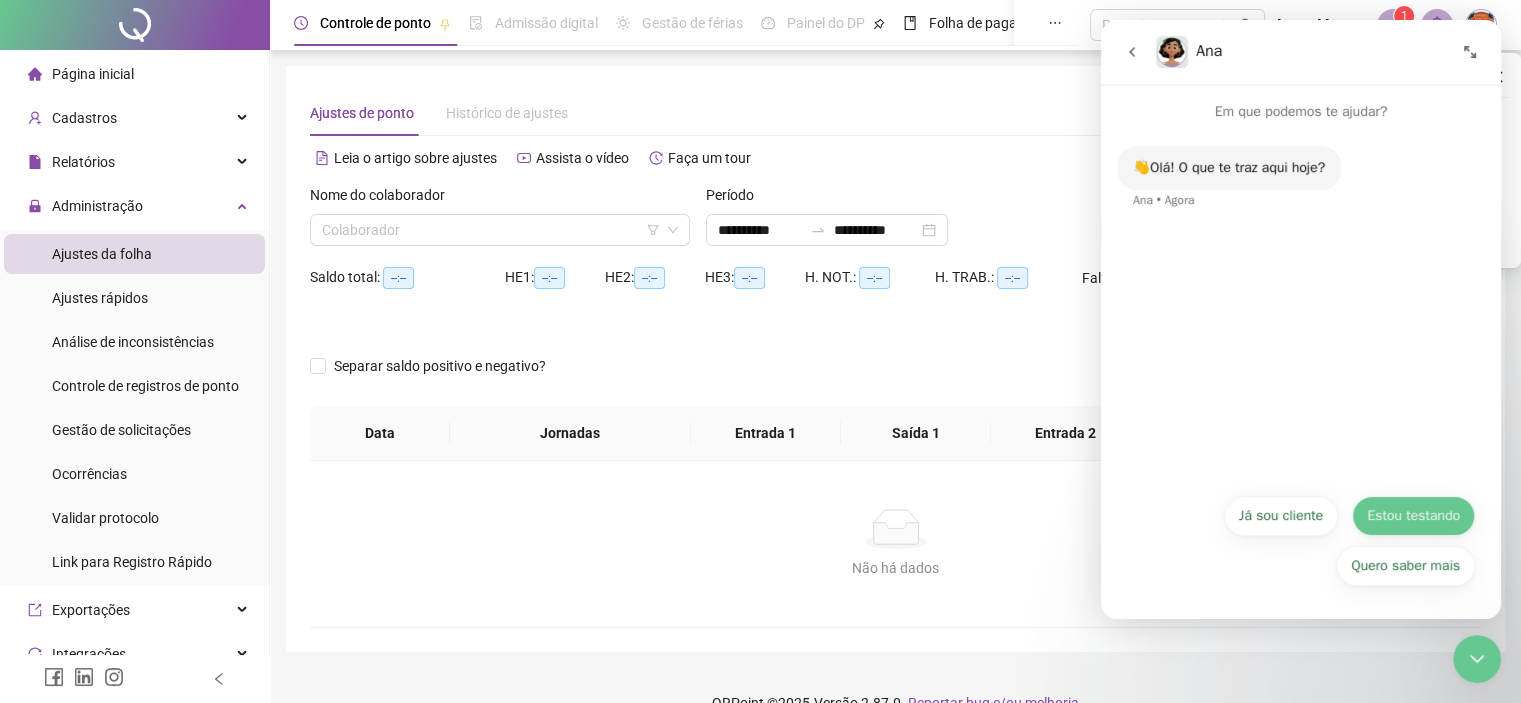 click on "Estou testando" at bounding box center [1413, 516] 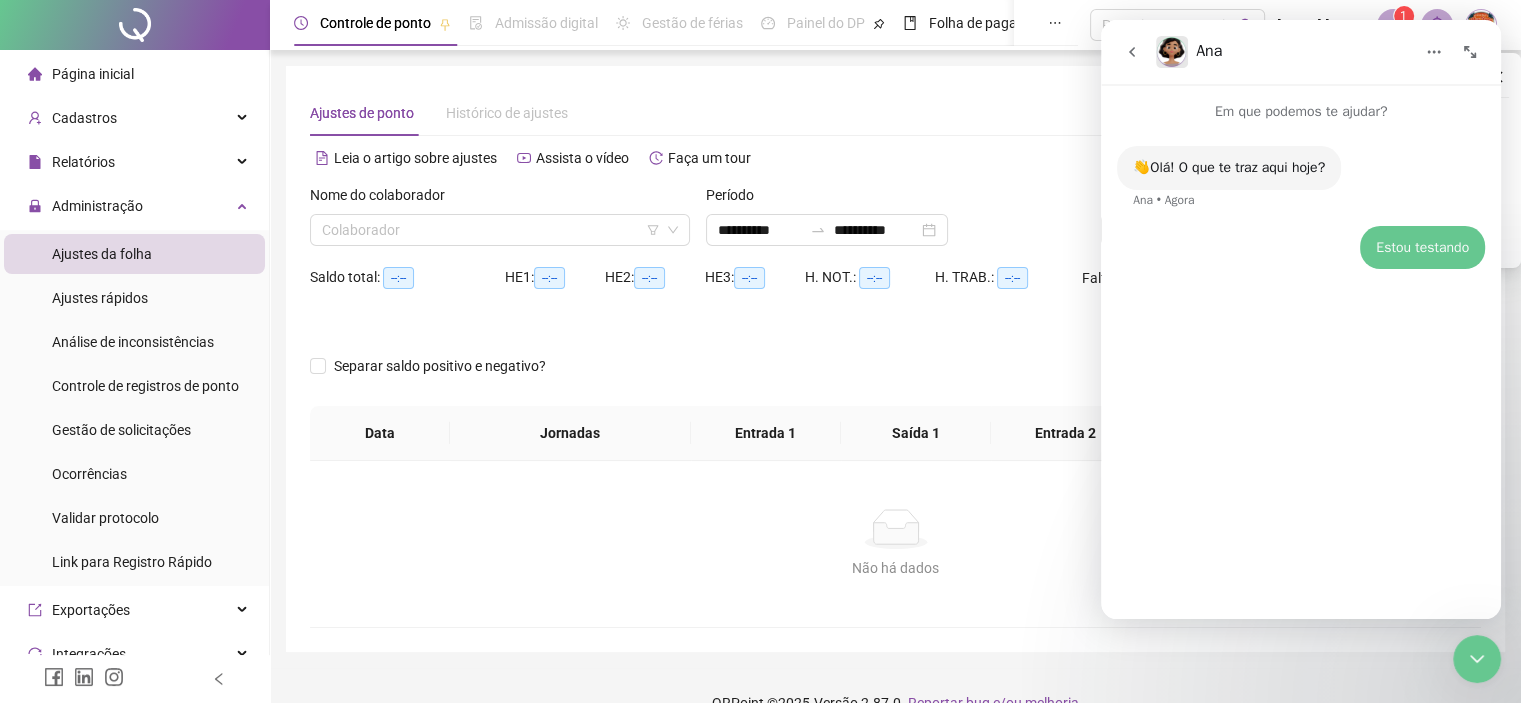 scroll, scrollTop: 34, scrollLeft: 0, axis: vertical 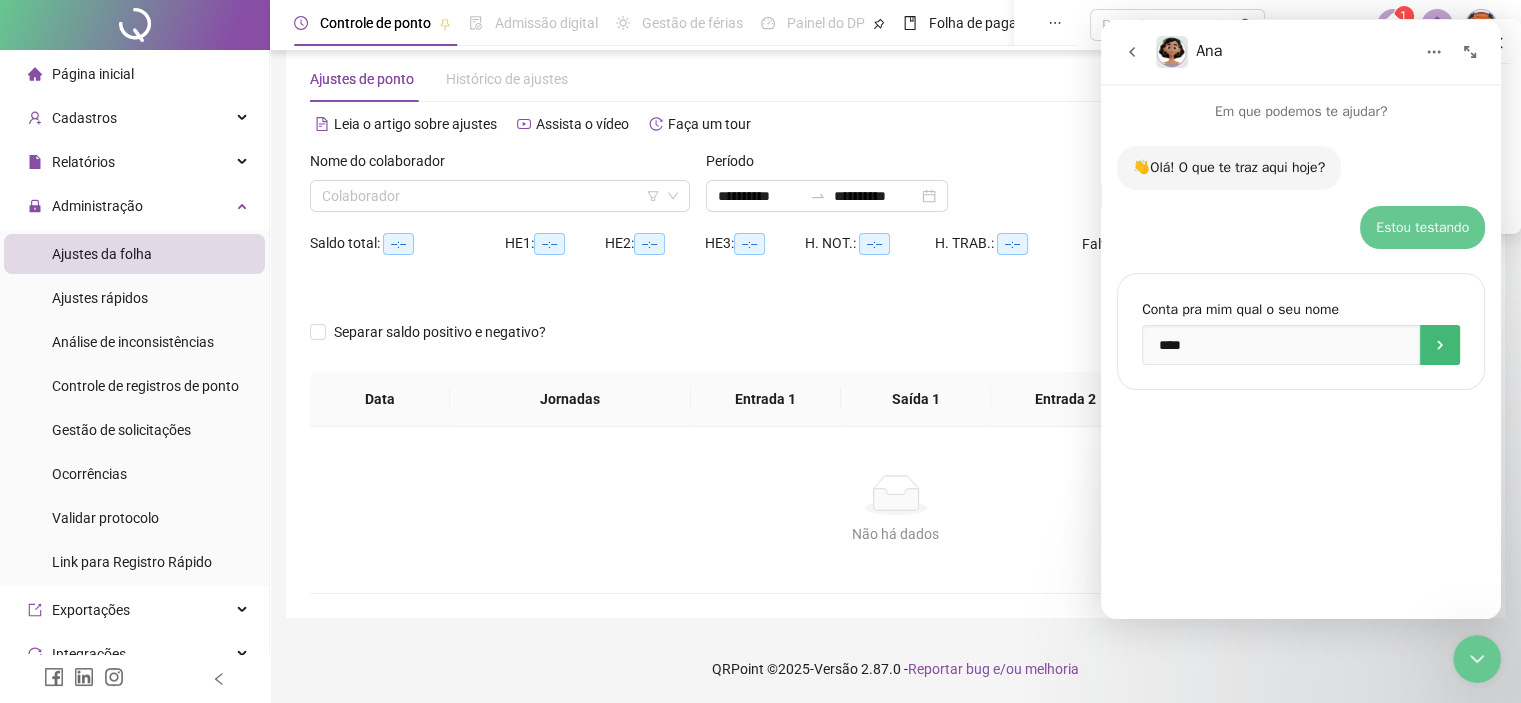 click at bounding box center [1440, 345] 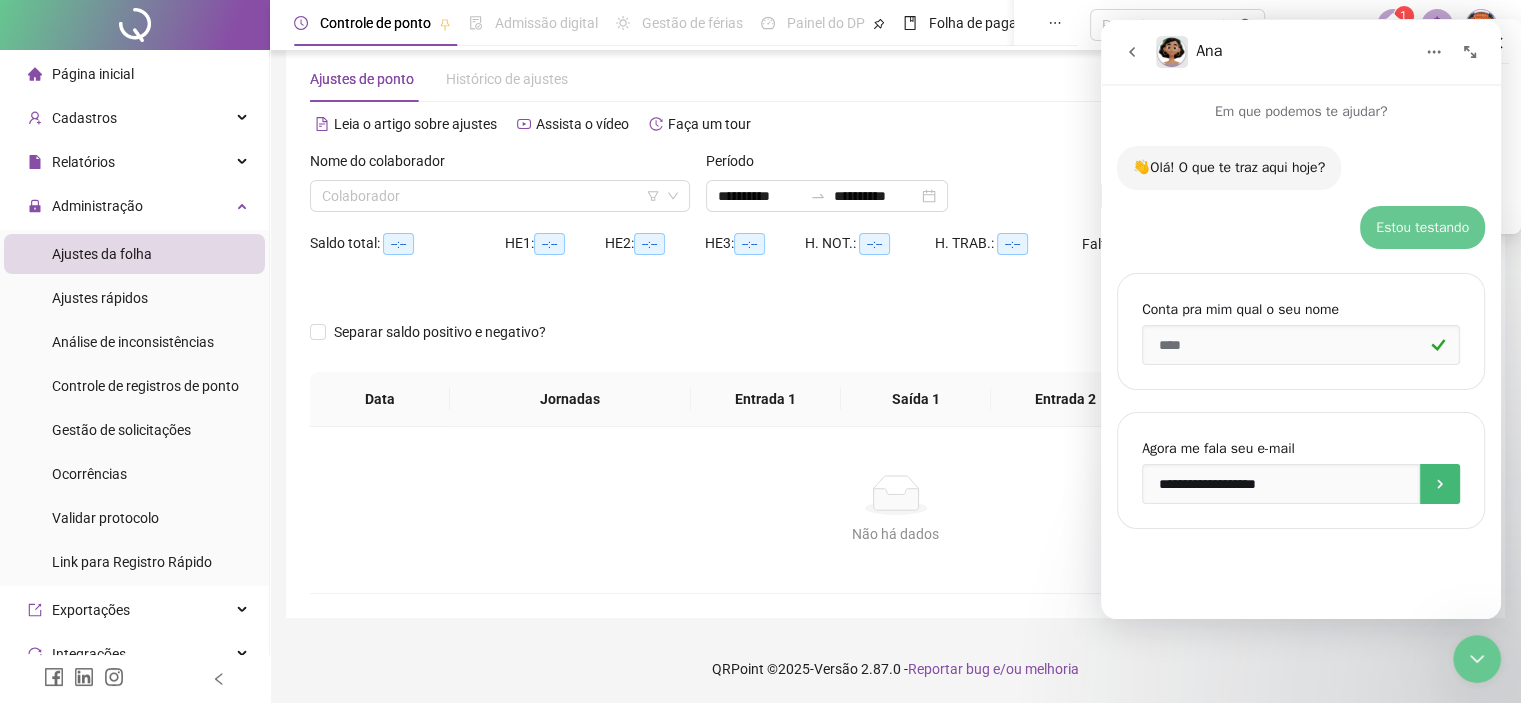 click at bounding box center (1440, 484) 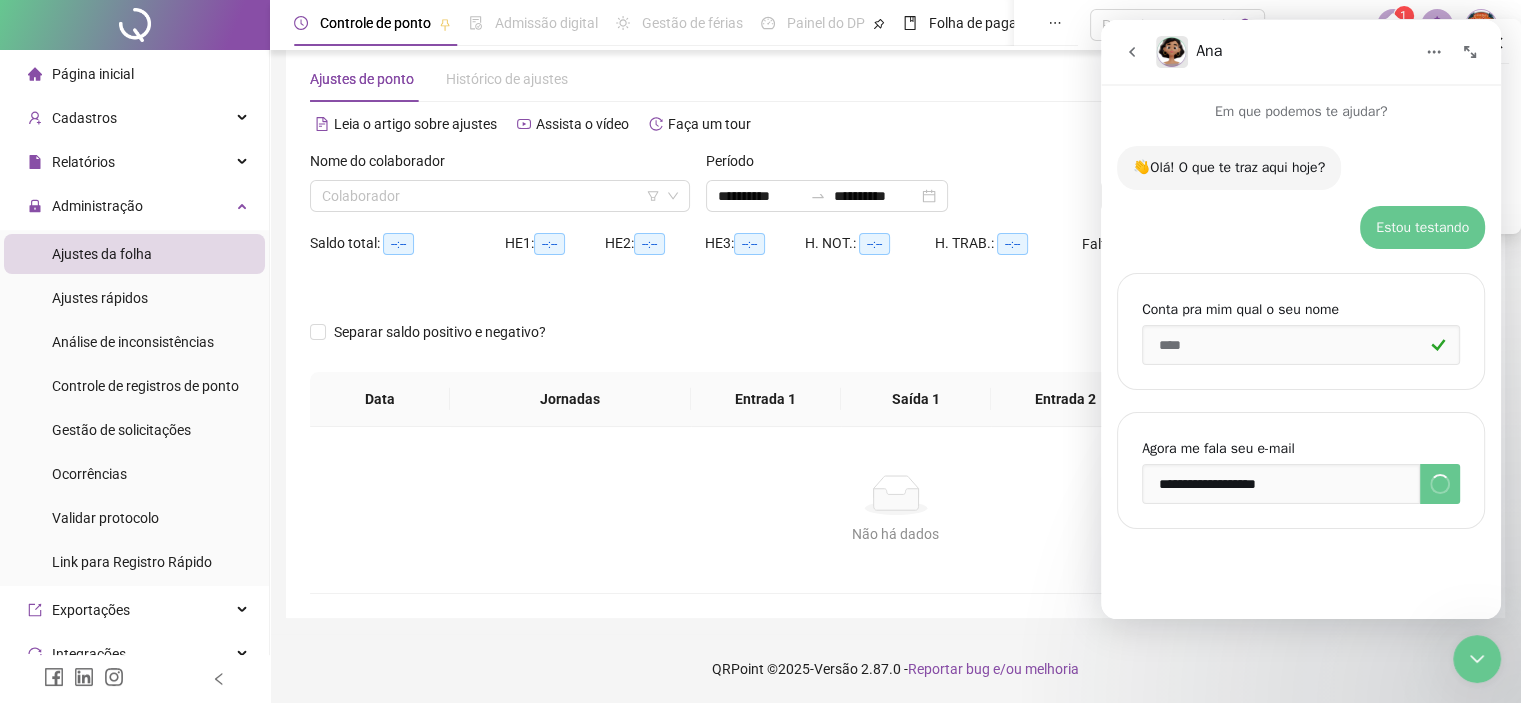 click on "Agora me fala seu e-mail" at bounding box center [1301, 449] 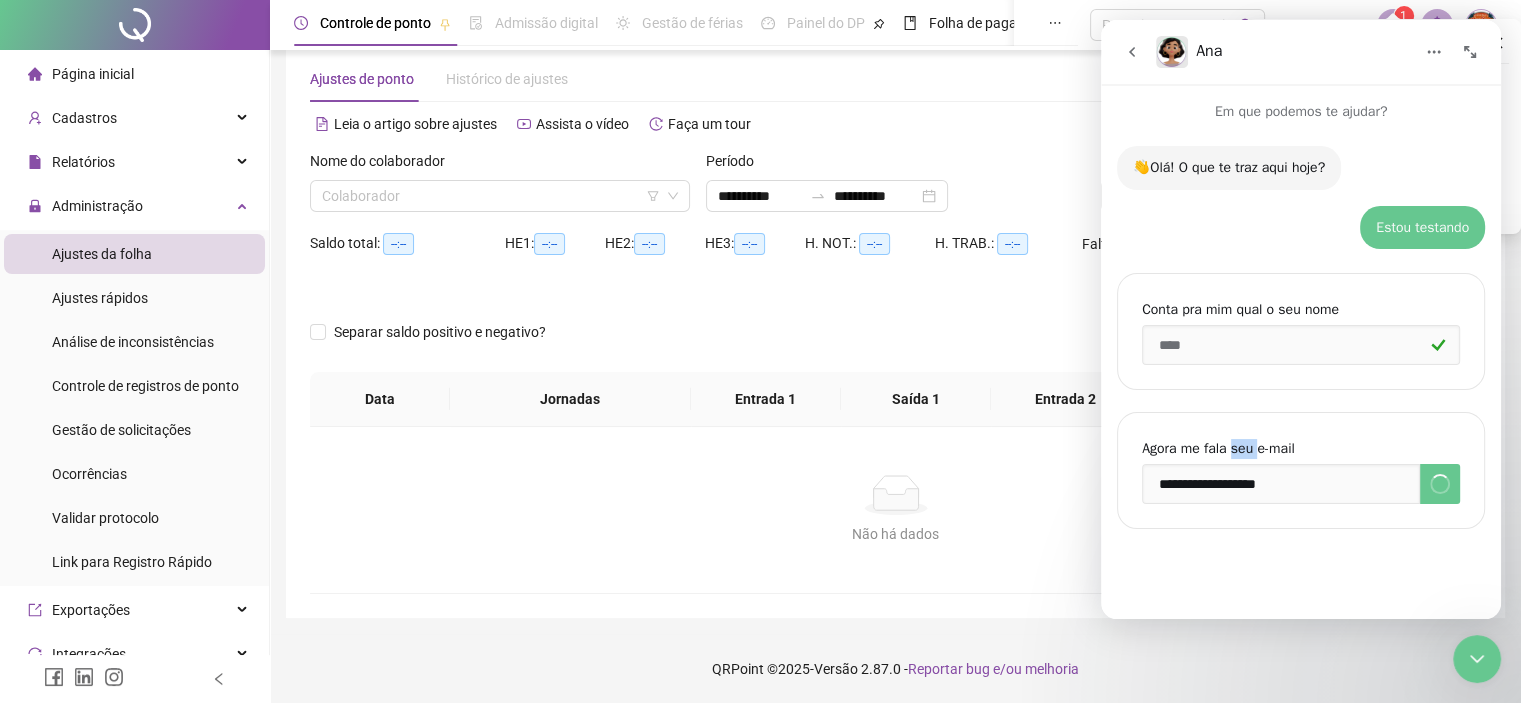 click on "Agora me fala seu e-mail" at bounding box center [1301, 449] 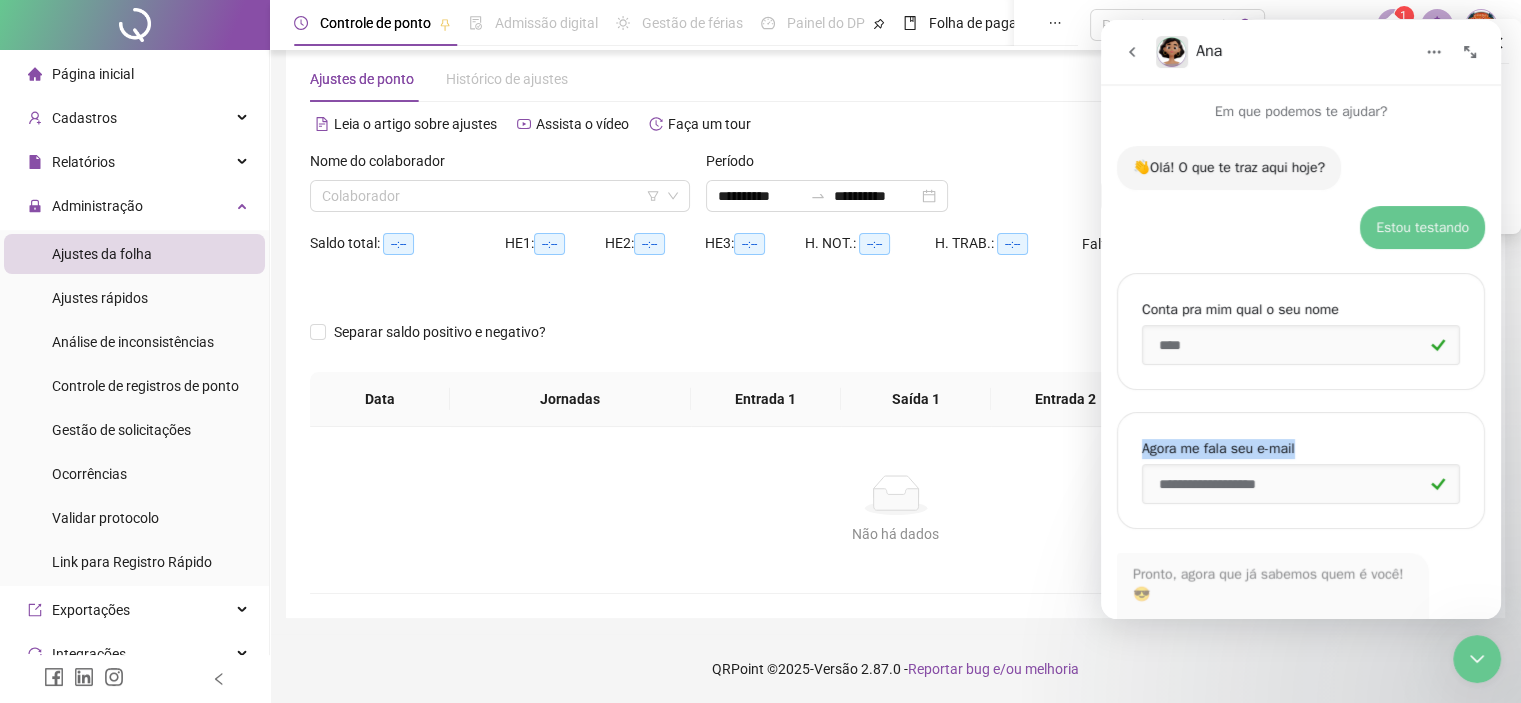 click on "Agora me fala seu e-mail" at bounding box center [1301, 449] 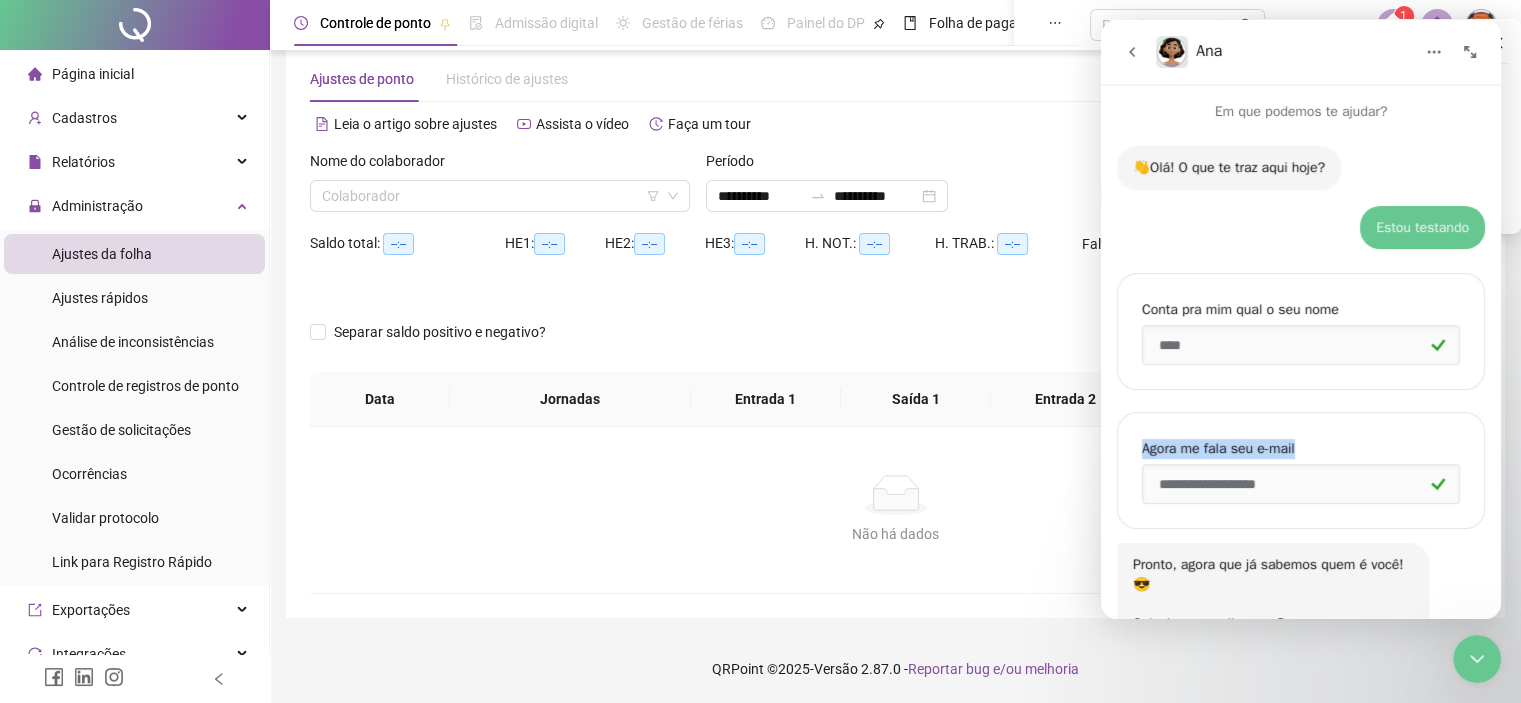 scroll, scrollTop: 285, scrollLeft: 0, axis: vertical 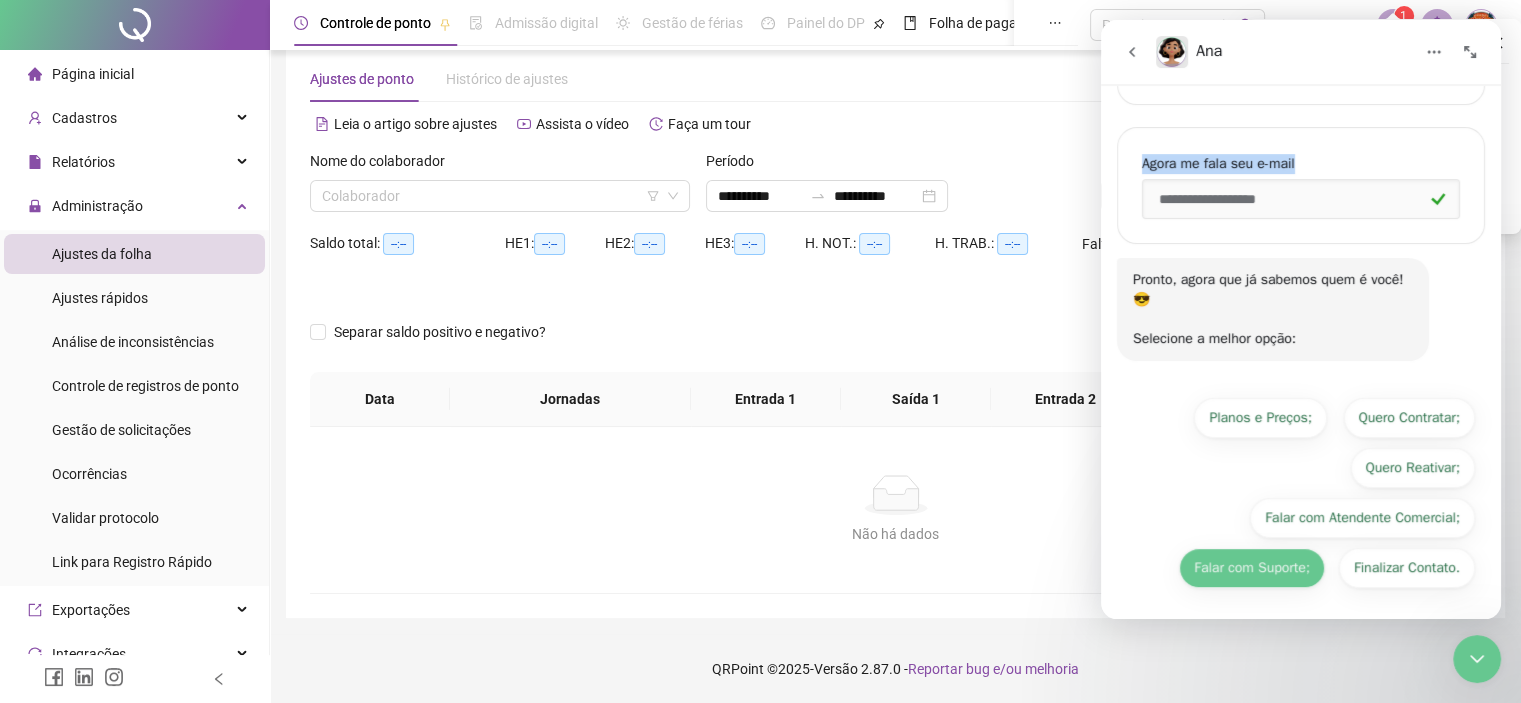 click on "Falar com Suporte;" at bounding box center [1252, 568] 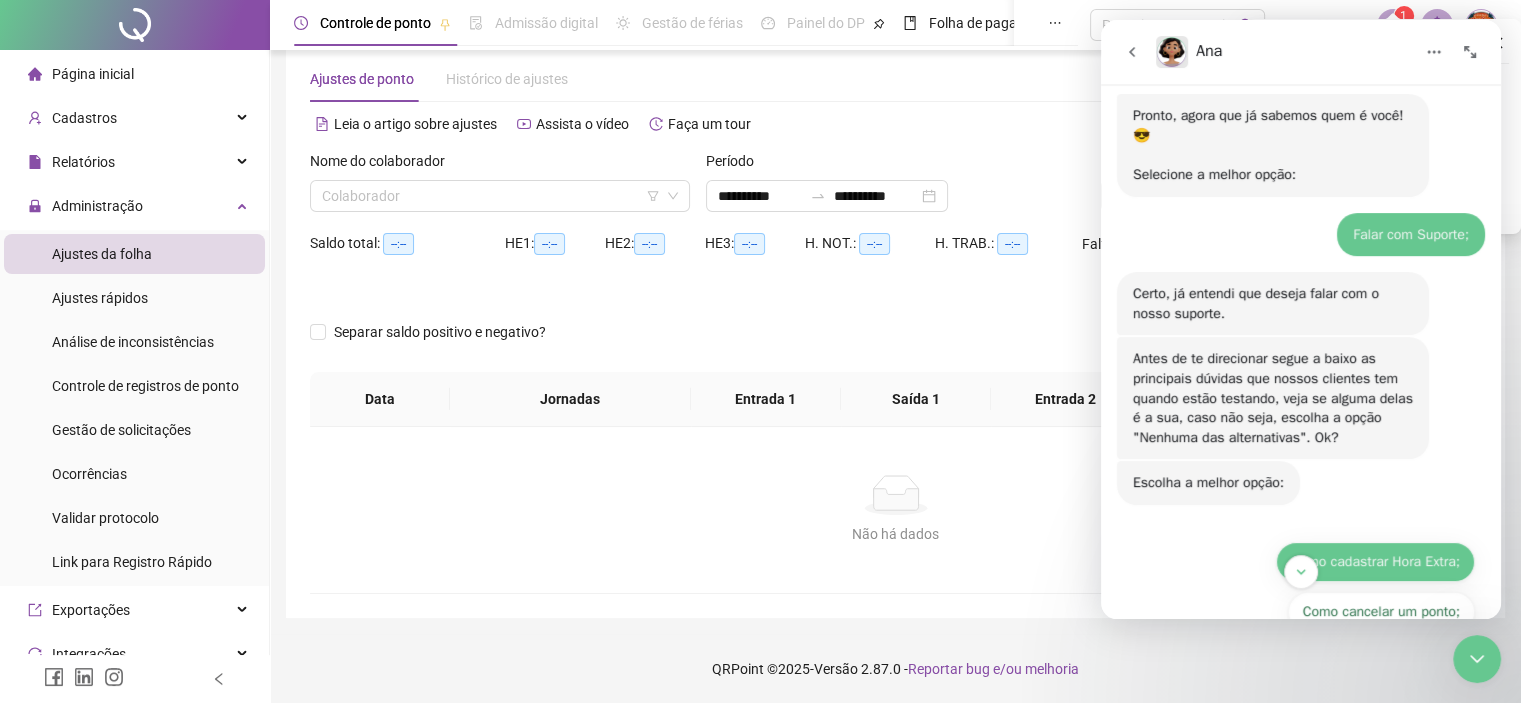 scroll, scrollTop: 593, scrollLeft: 0, axis: vertical 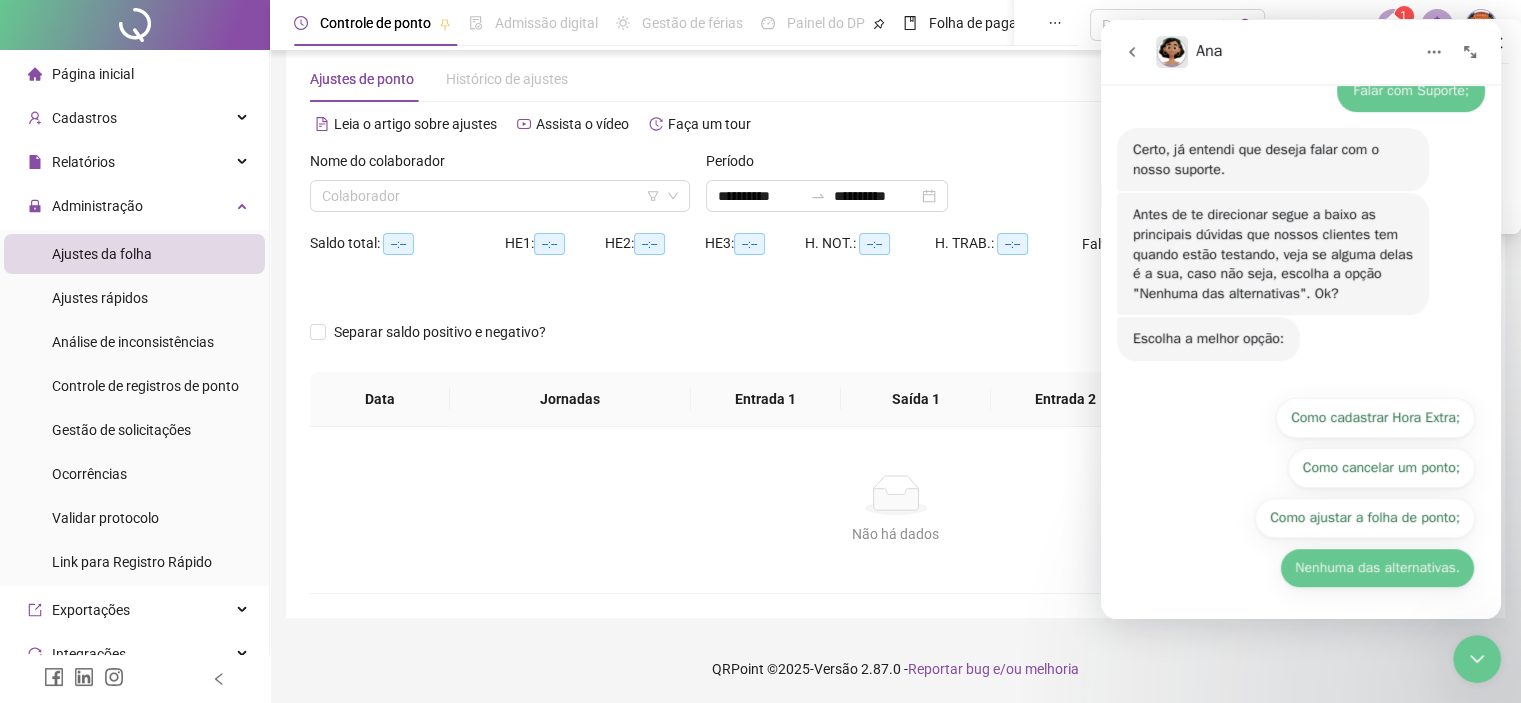 click on "Nenhuma das alternativas." at bounding box center (1377, 568) 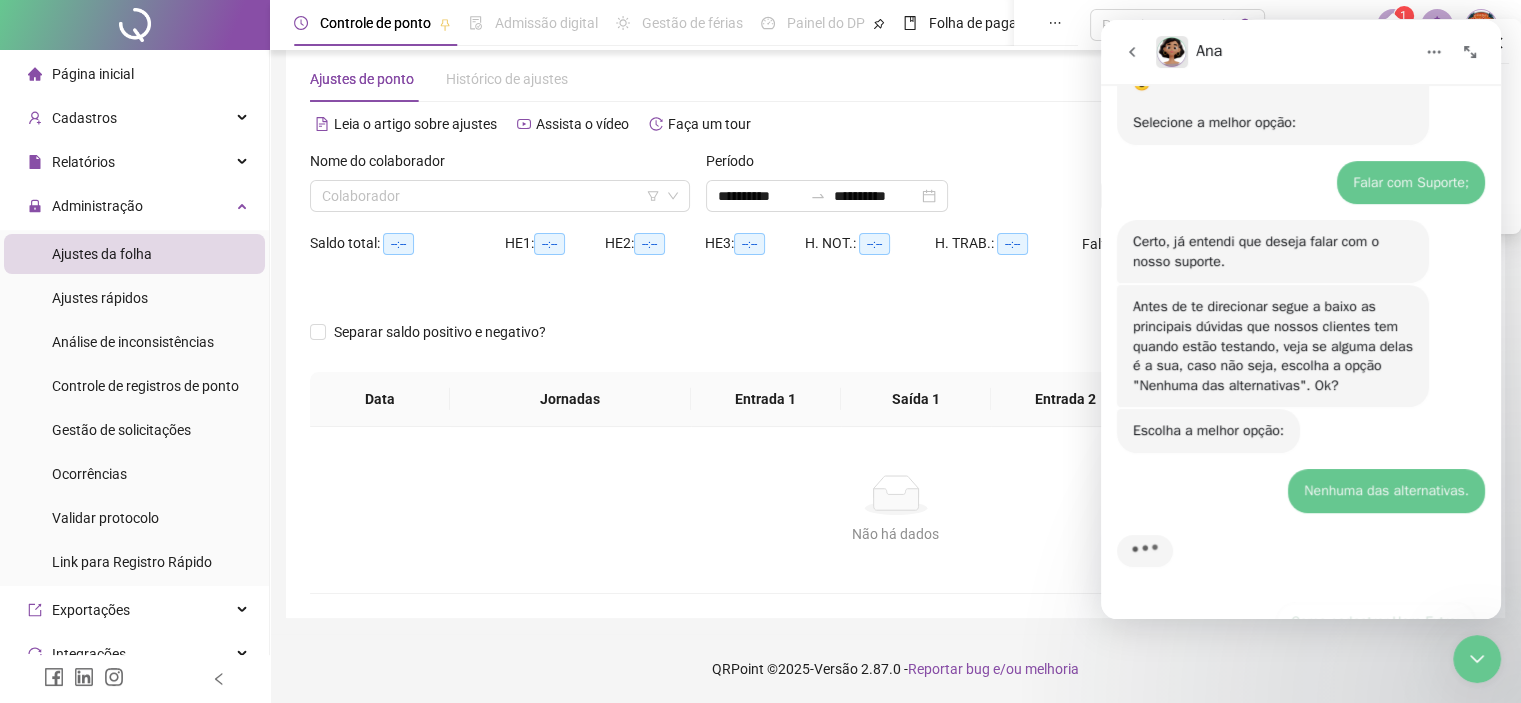 scroll, scrollTop: 499, scrollLeft: 0, axis: vertical 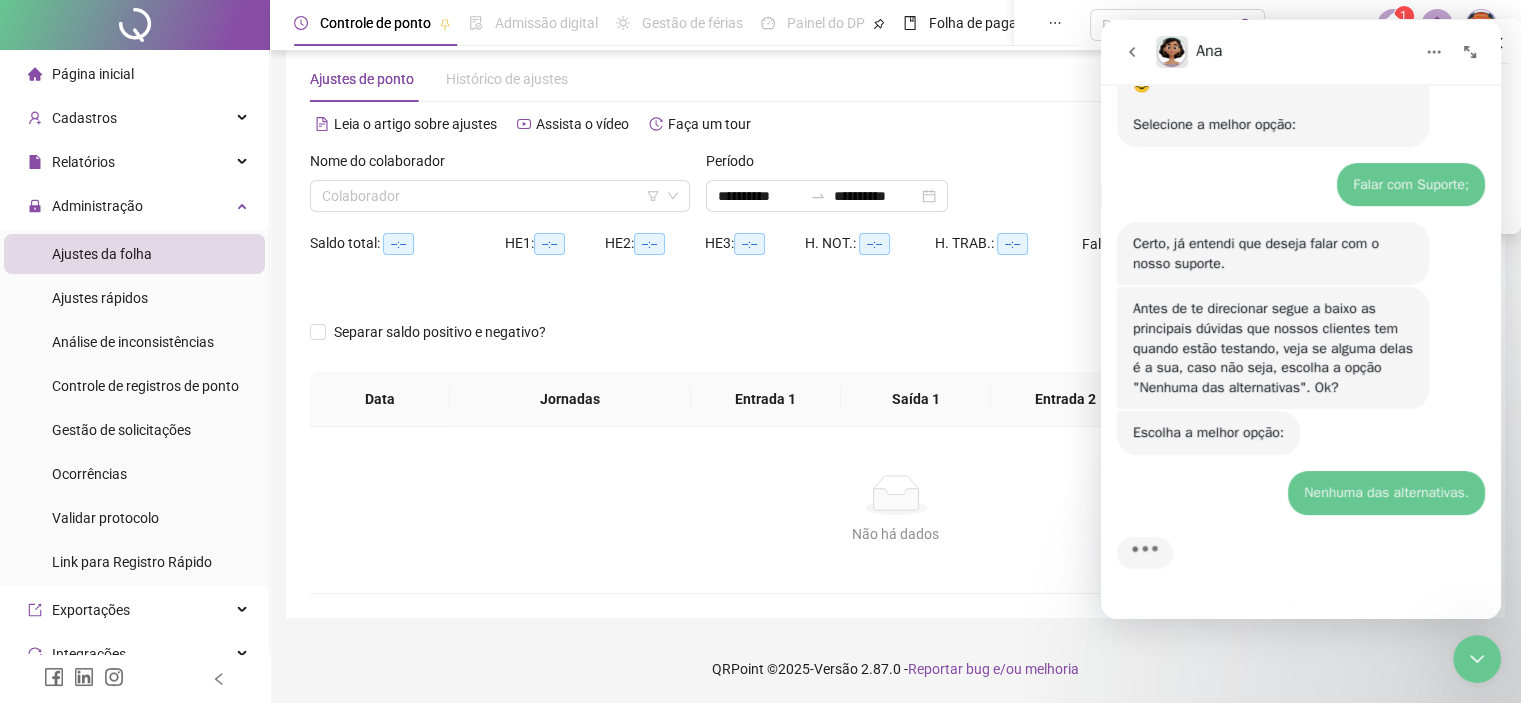 type on "[object Object]" 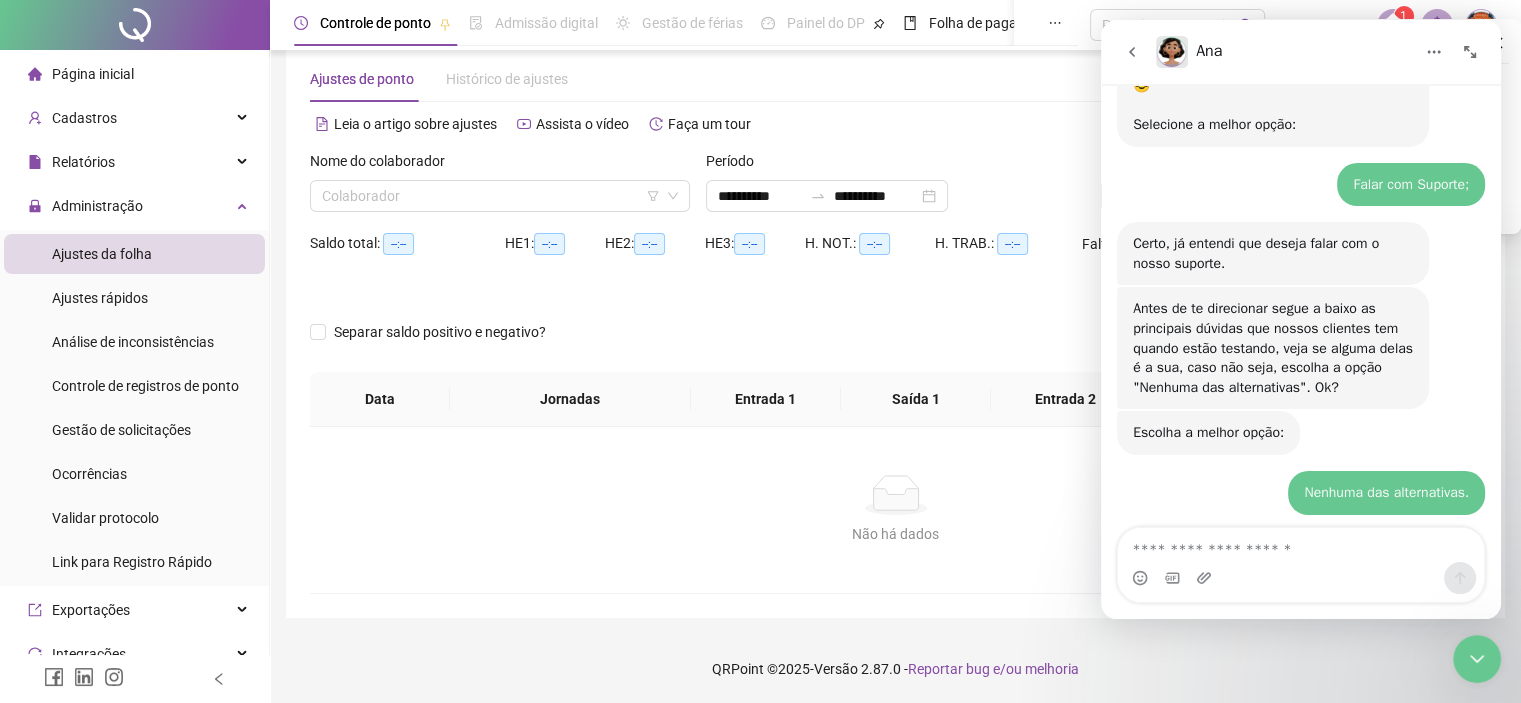 scroll, scrollTop: 624, scrollLeft: 0, axis: vertical 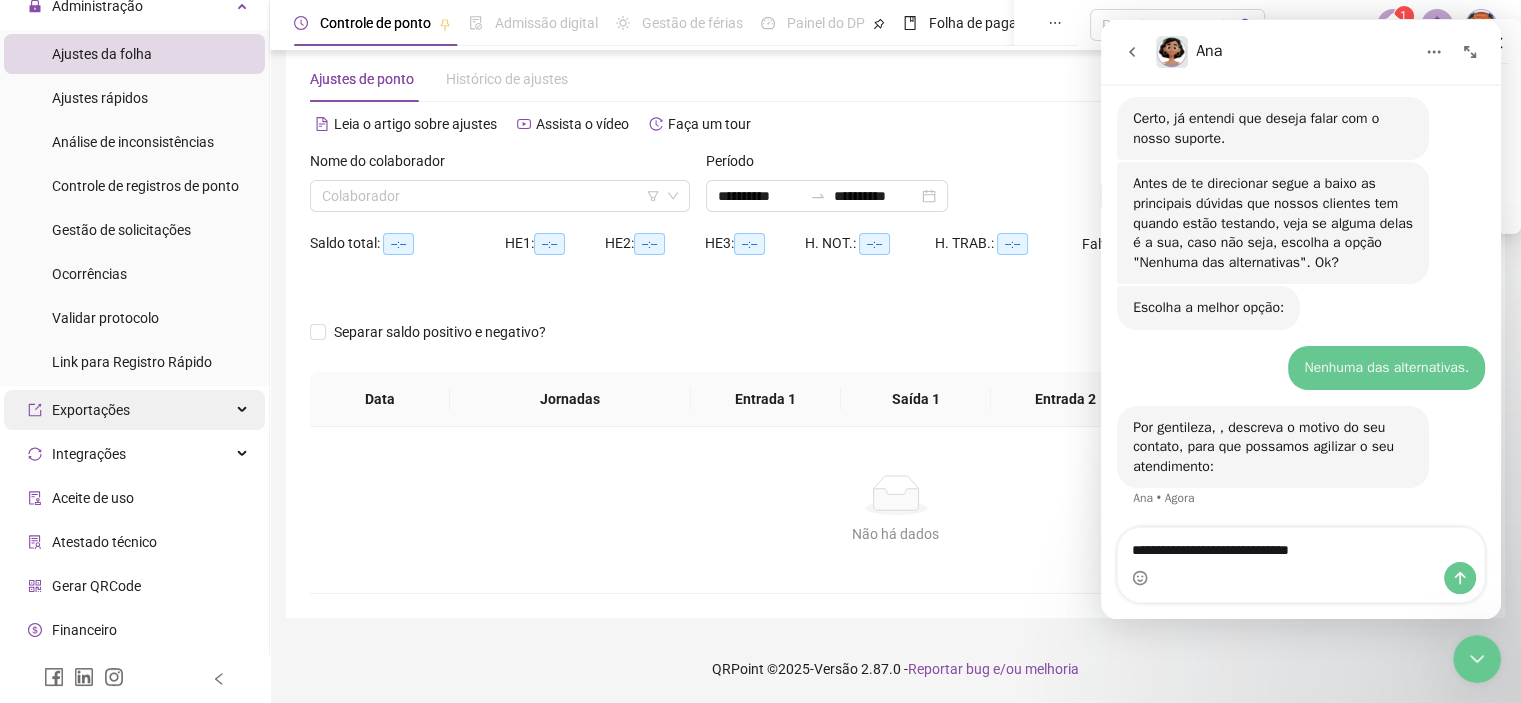 type on "**********" 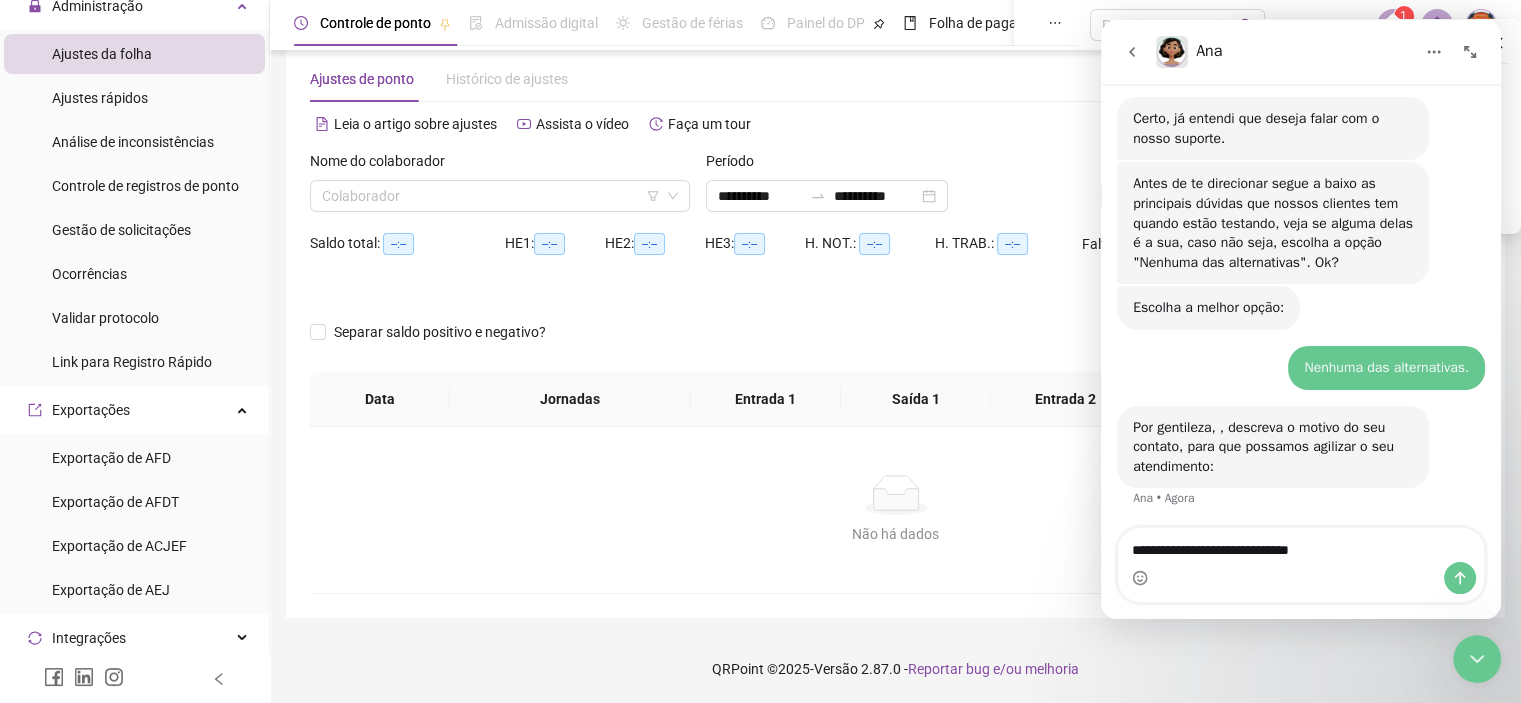 click at bounding box center [1301, 578] 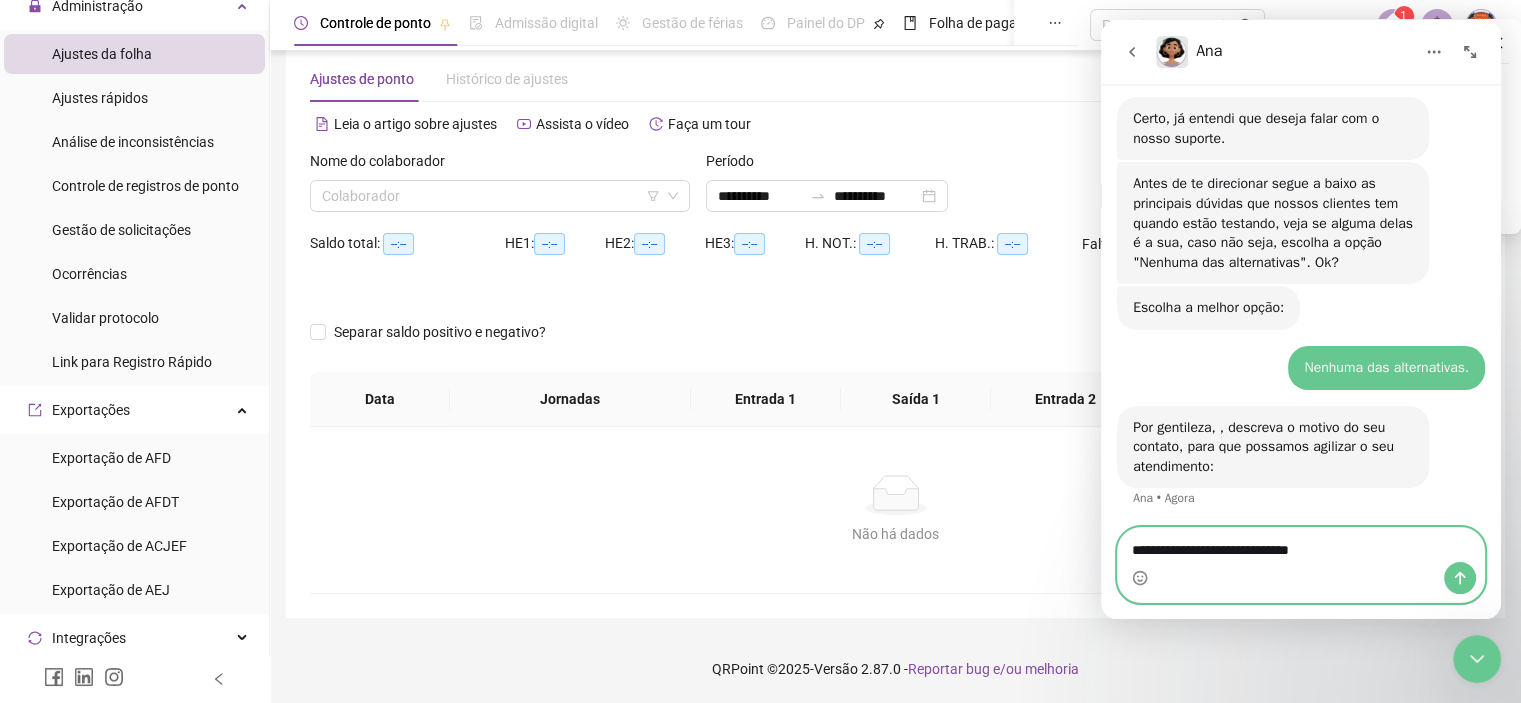 click on "**********" at bounding box center [1301, 545] 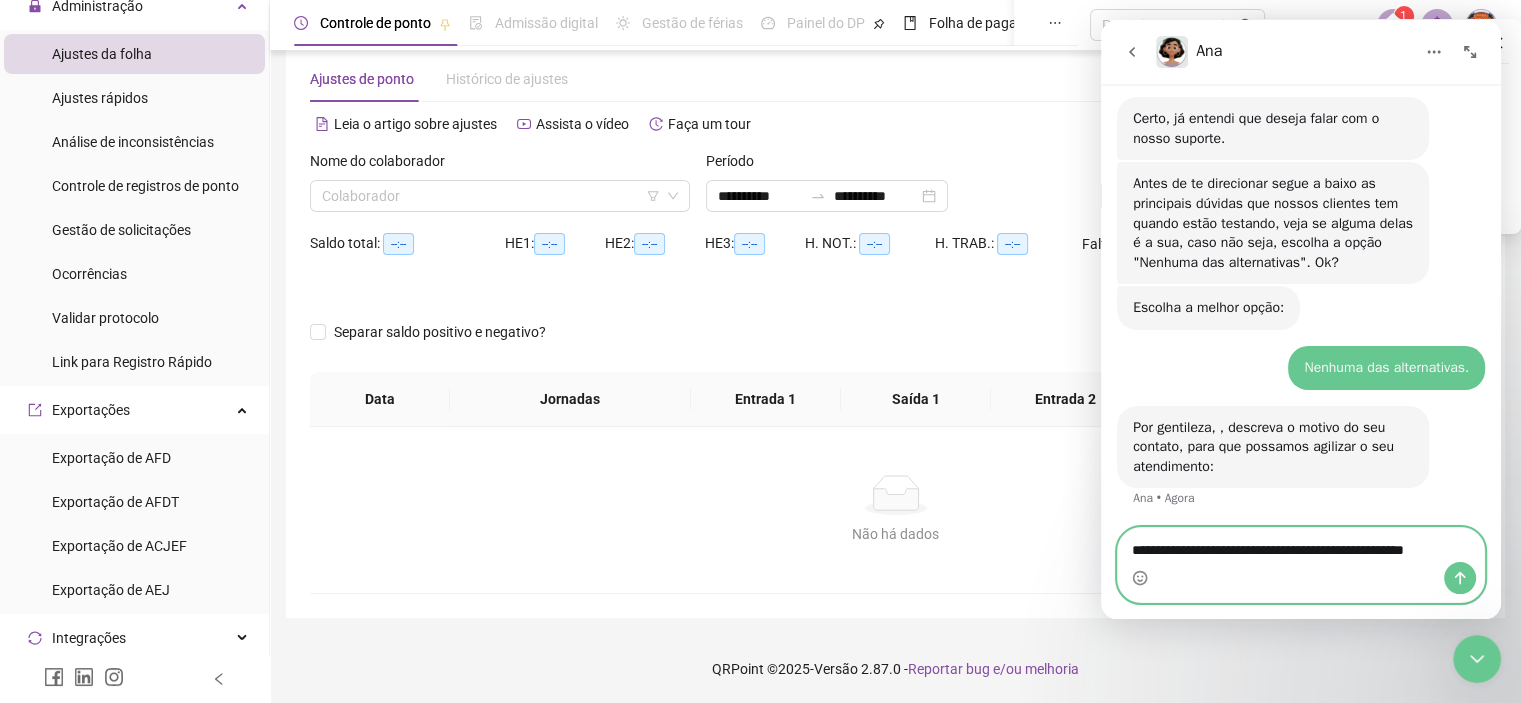 scroll, scrollTop: 644, scrollLeft: 0, axis: vertical 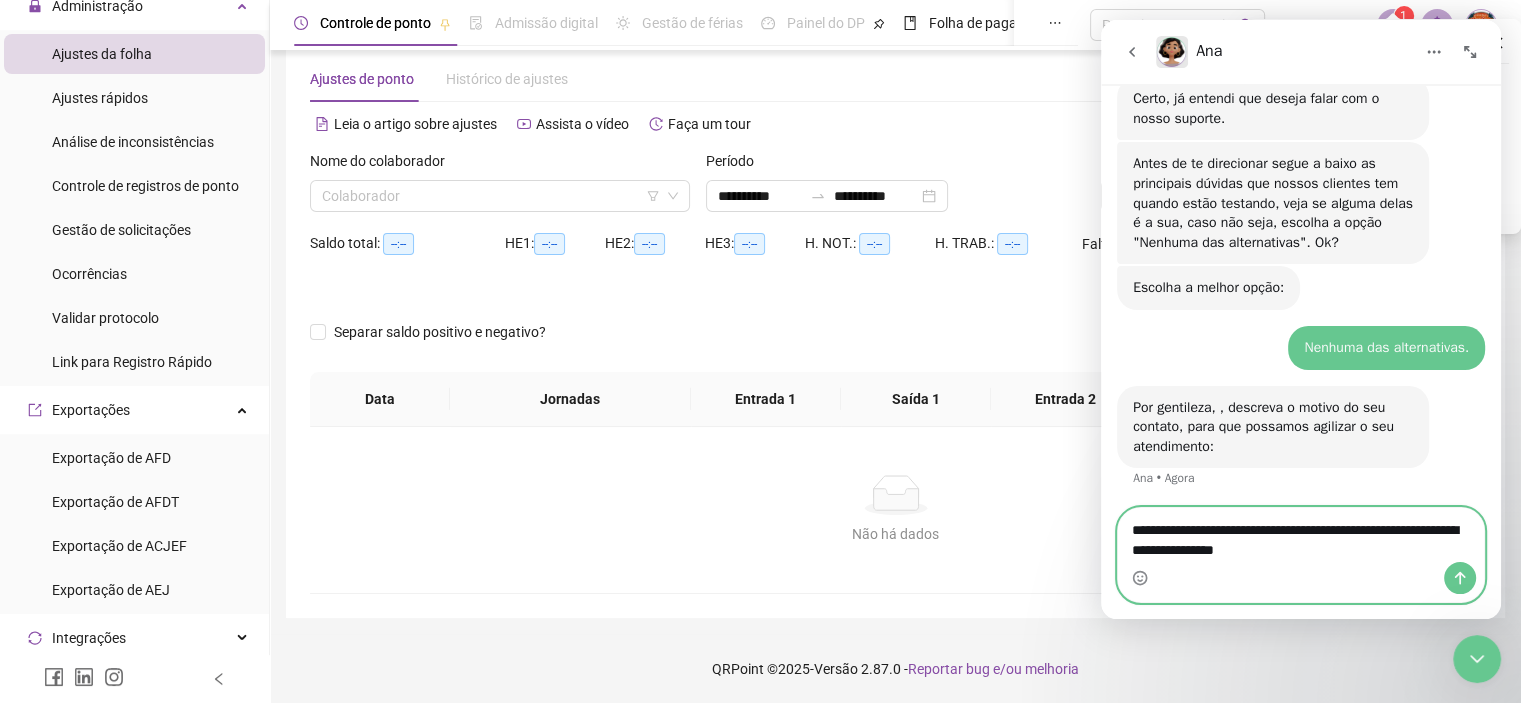 type on "**********" 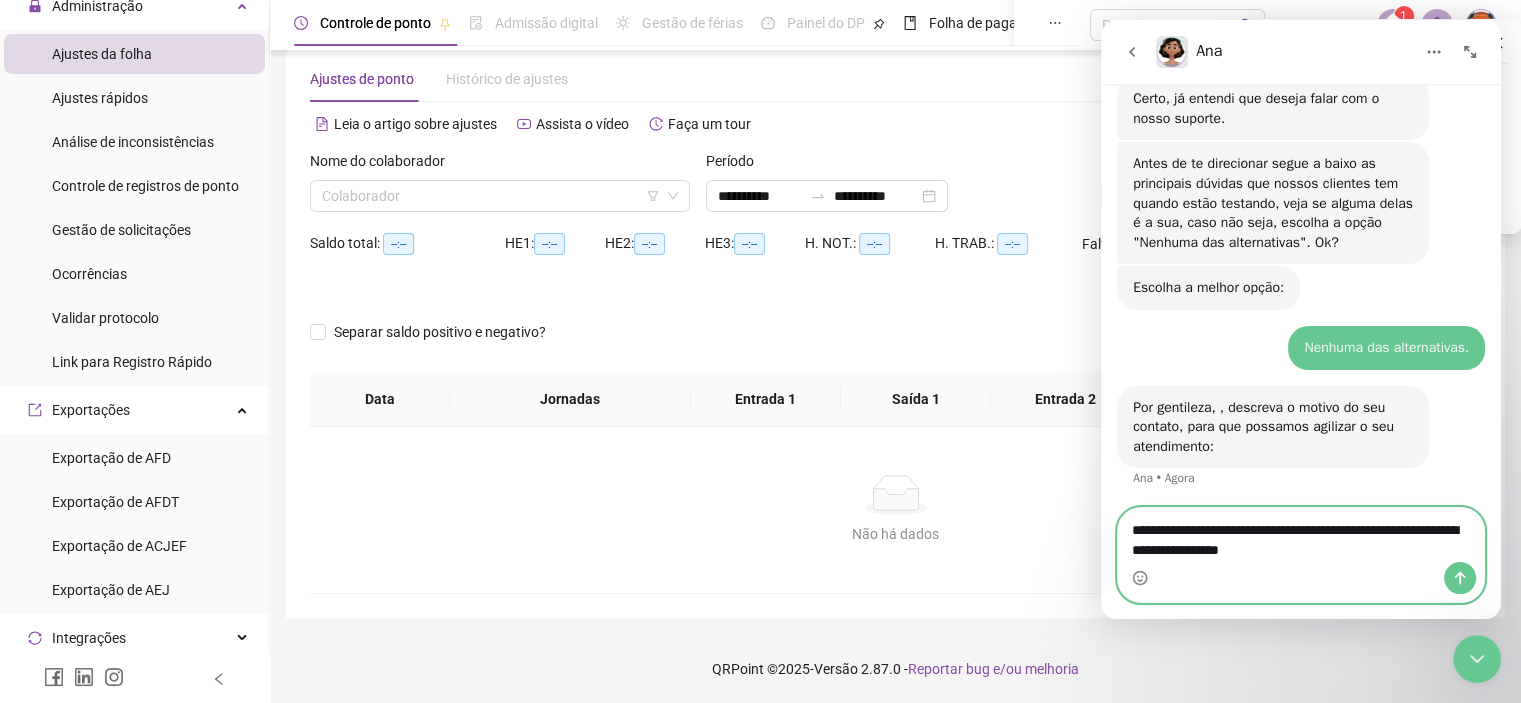 type 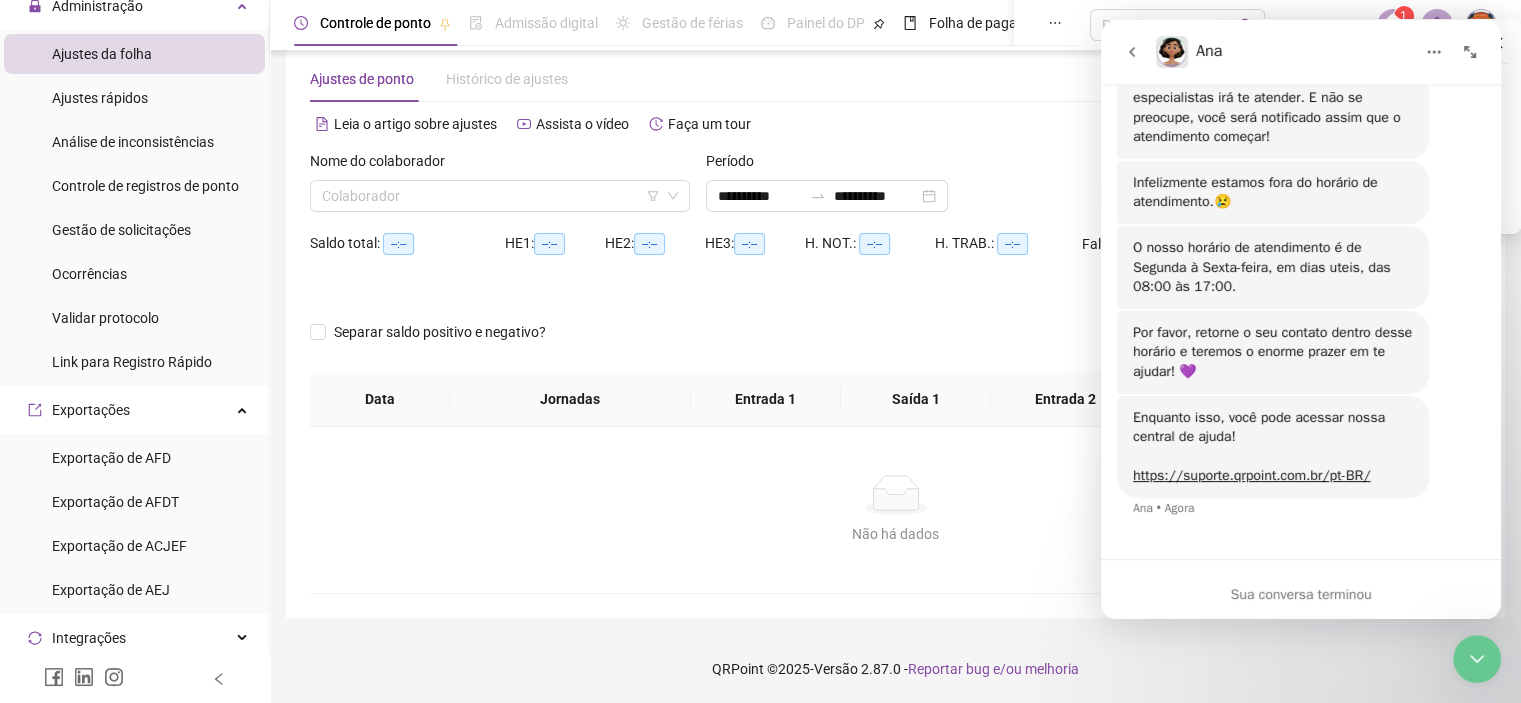 scroll, scrollTop: 1169, scrollLeft: 0, axis: vertical 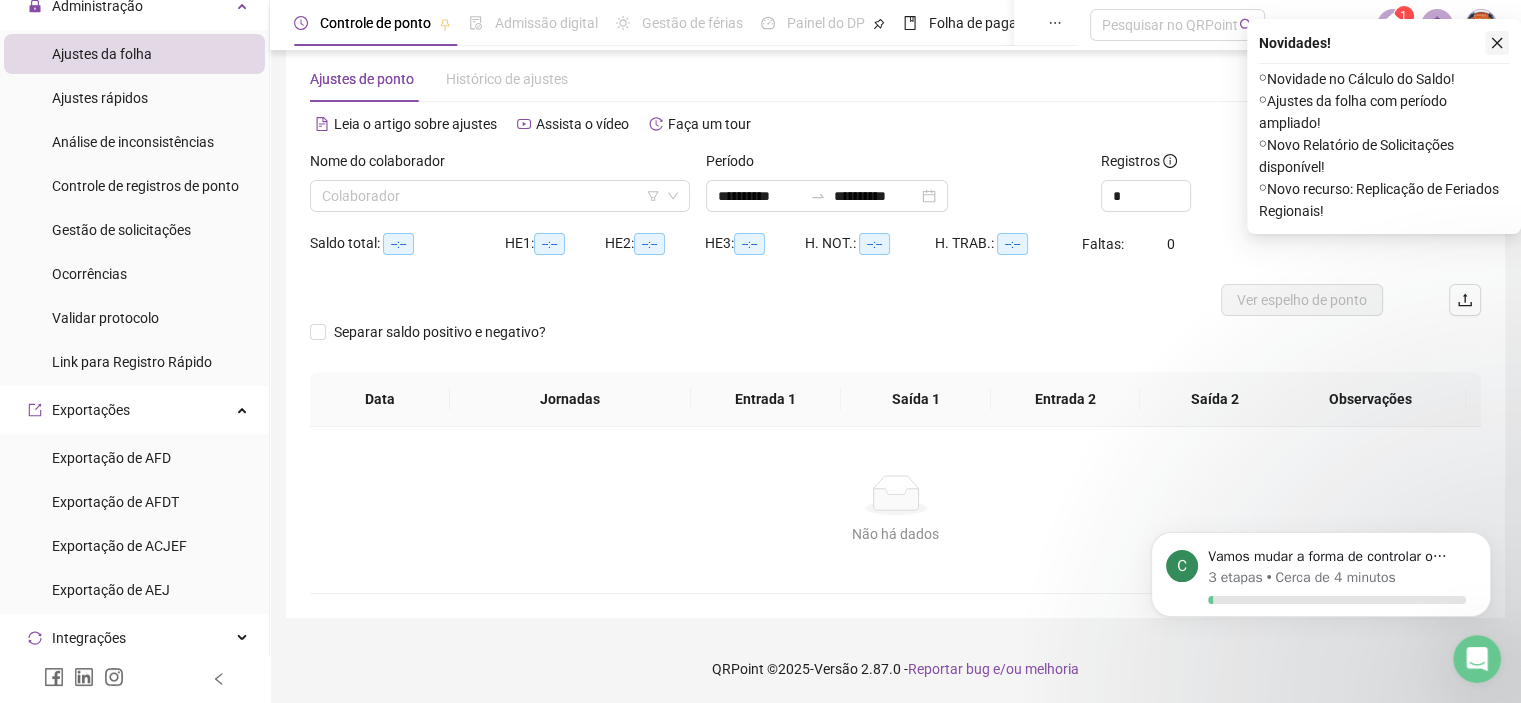 click 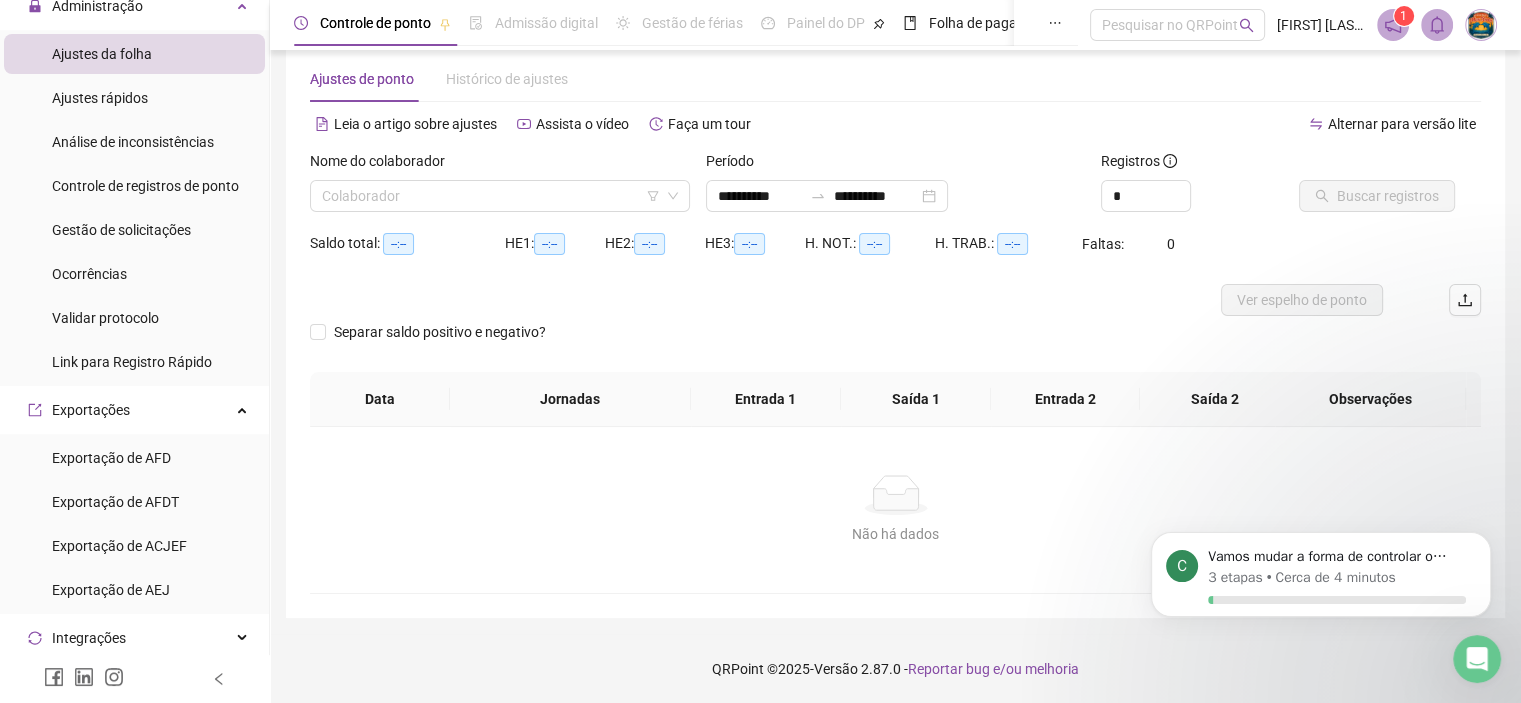 scroll, scrollTop: 1169, scrollLeft: 0, axis: vertical 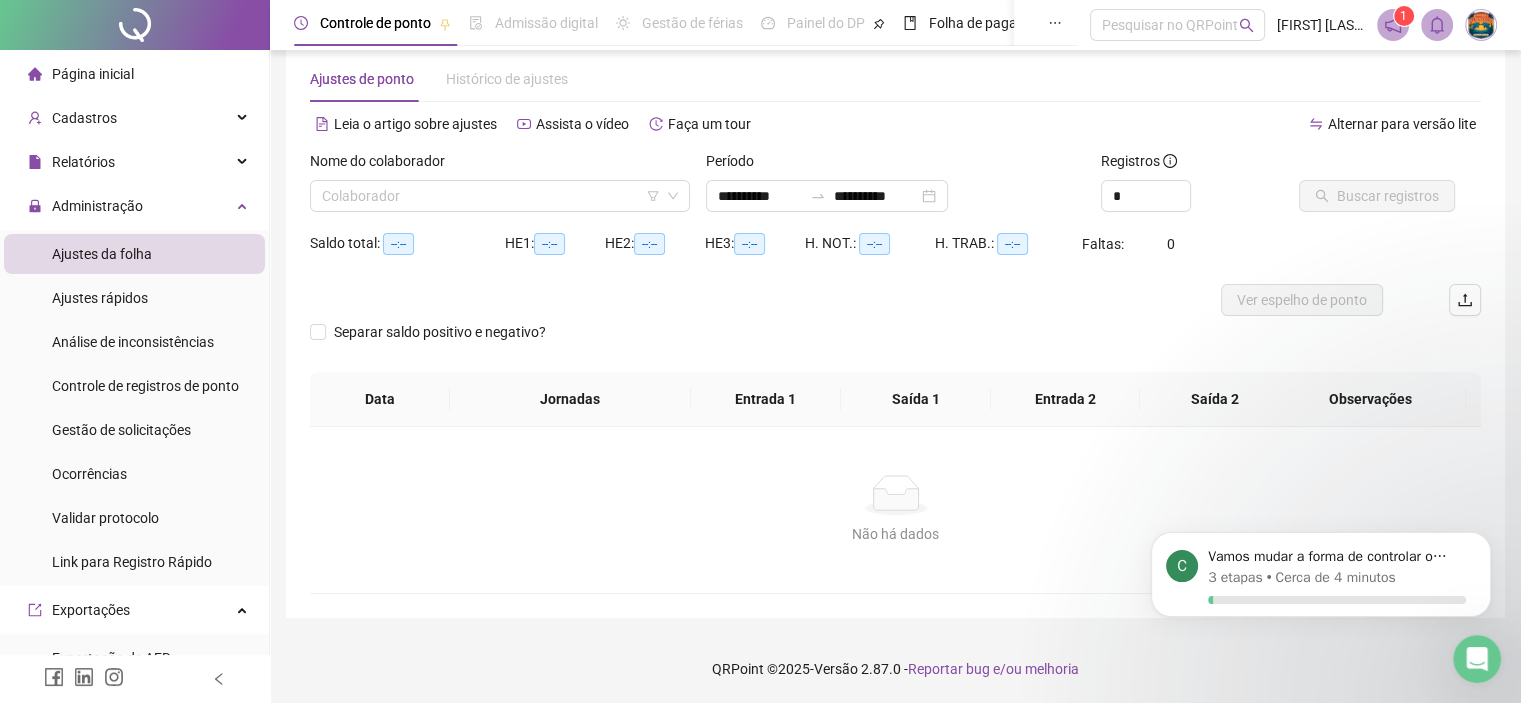 click on "Página inicial" at bounding box center [134, 74] 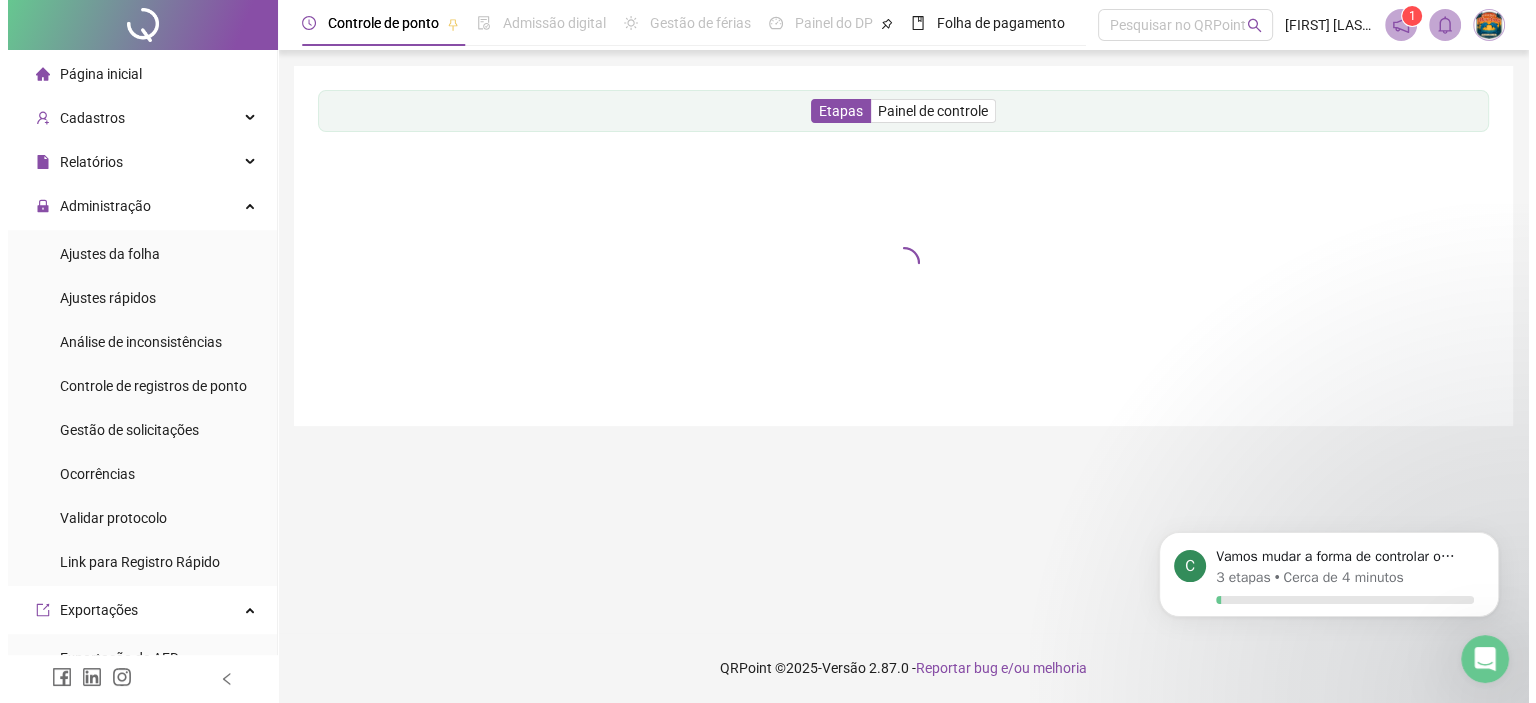 scroll, scrollTop: 0, scrollLeft: 0, axis: both 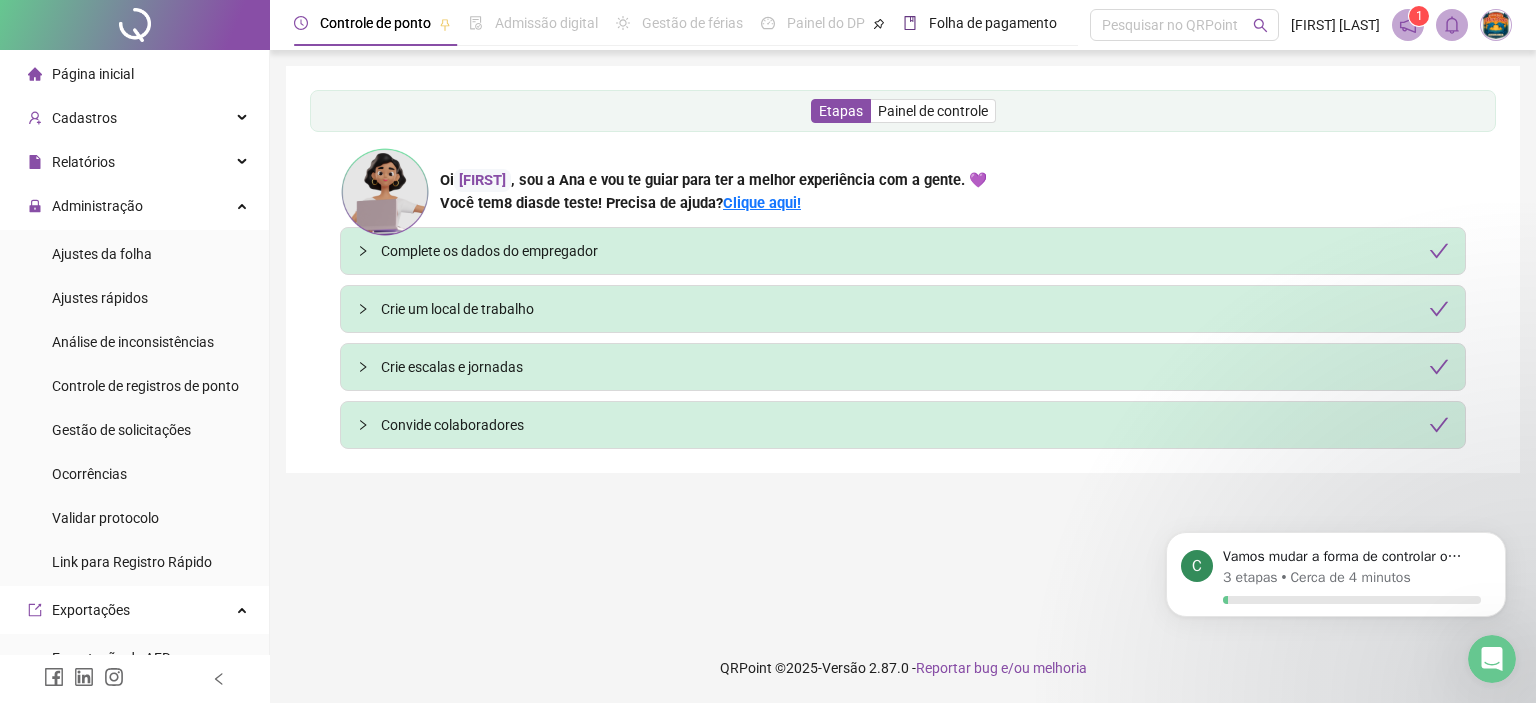 click on "Folha de pagamento" at bounding box center (993, 23) 